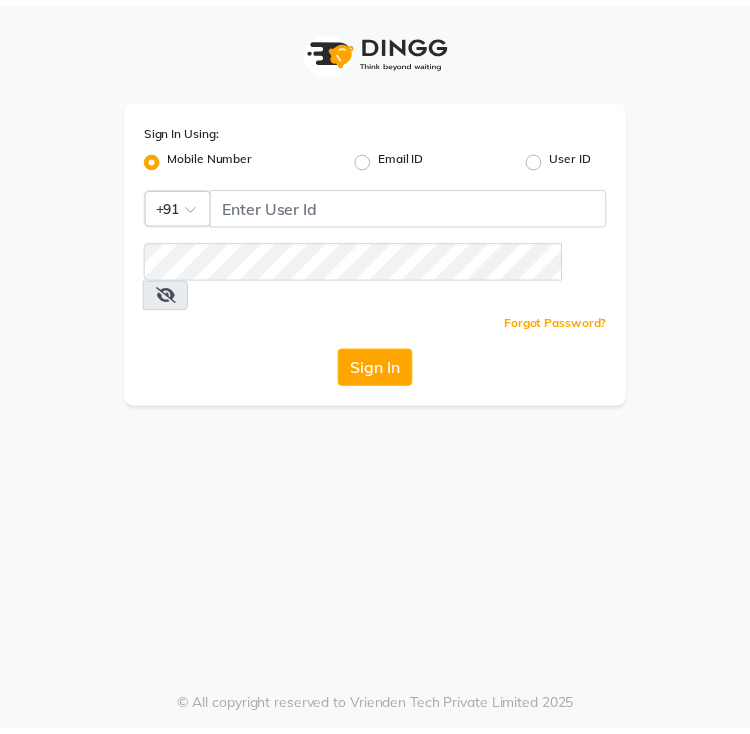 scroll, scrollTop: 0, scrollLeft: 0, axis: both 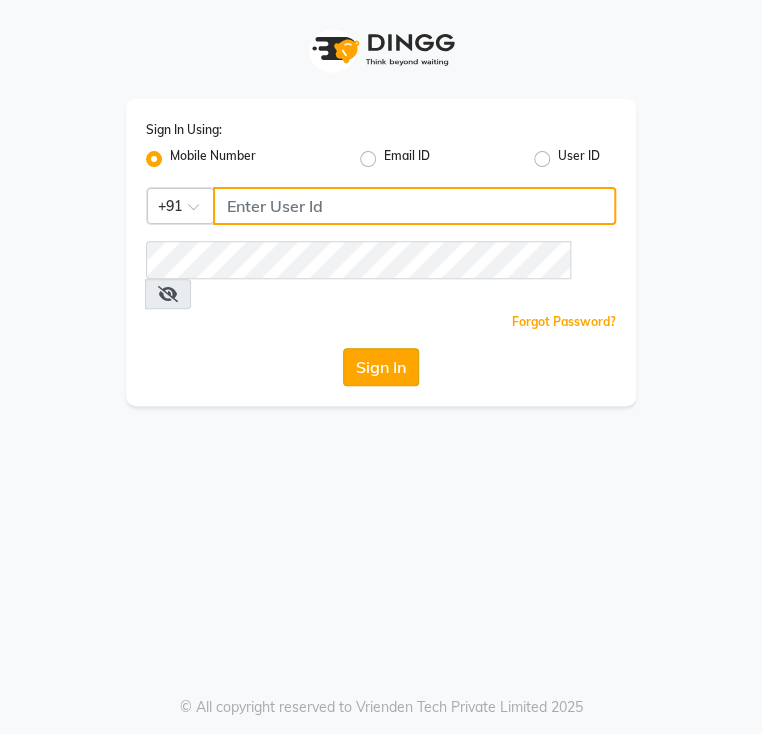 type on "[PHONE]" 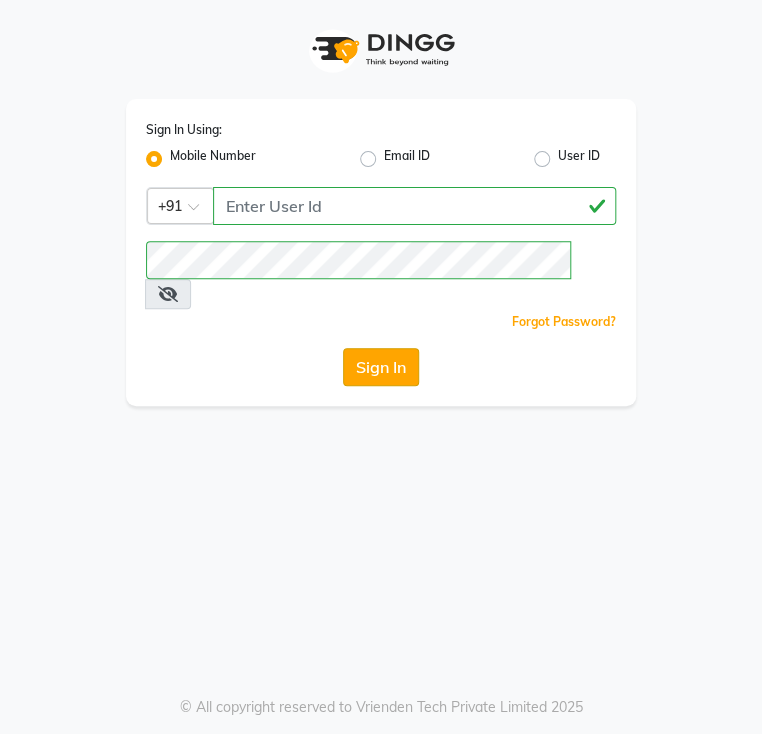click on "Sign In" 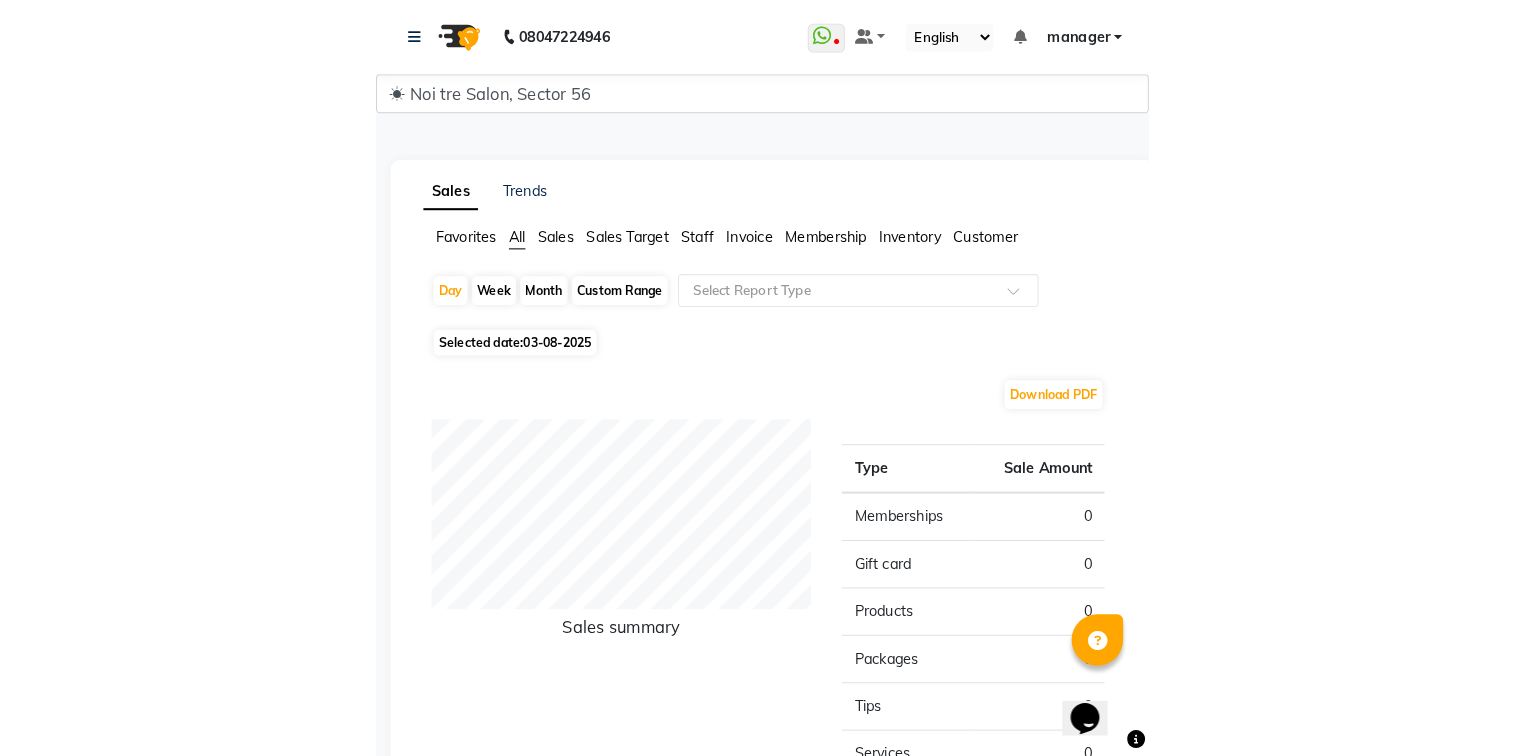 scroll, scrollTop: 0, scrollLeft: 0, axis: both 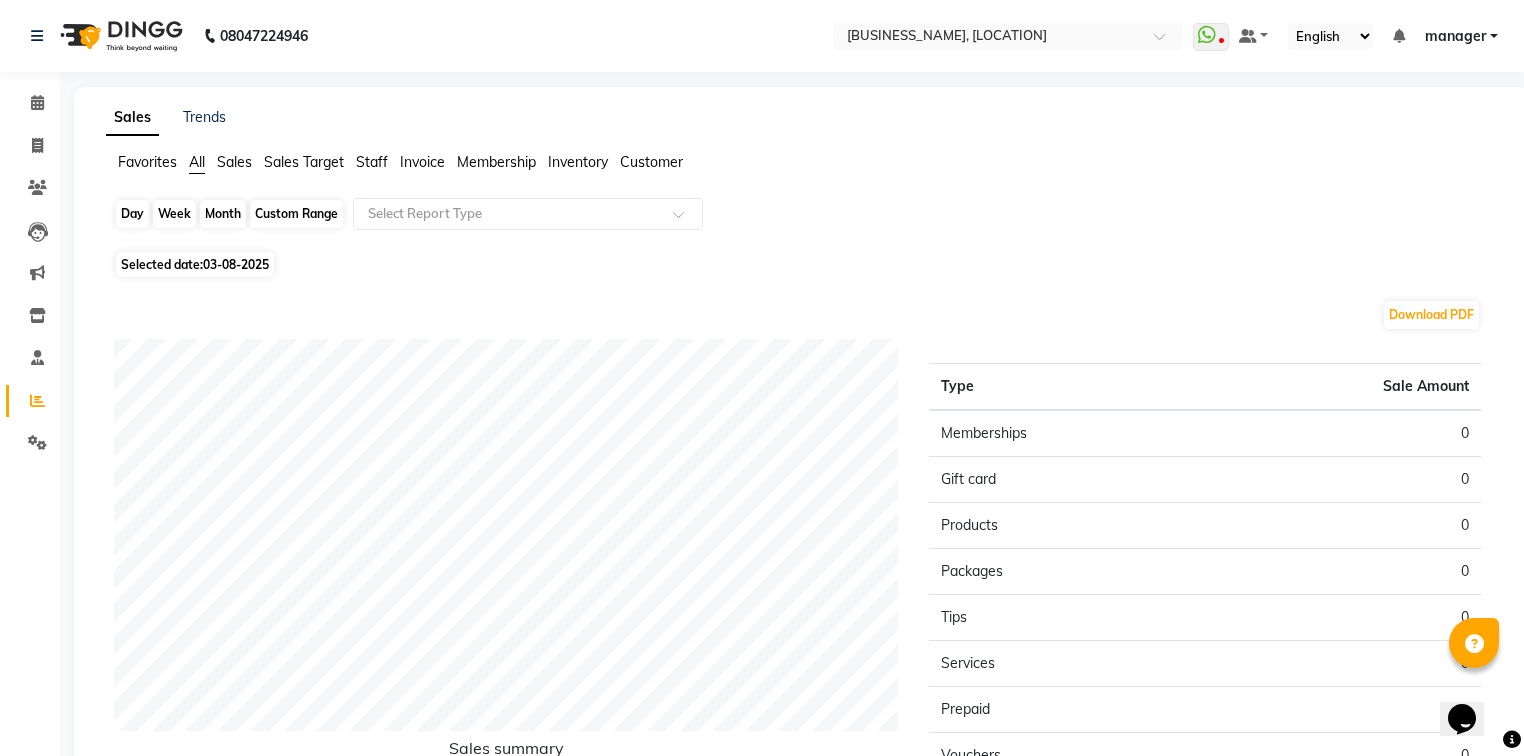 click on "Day" 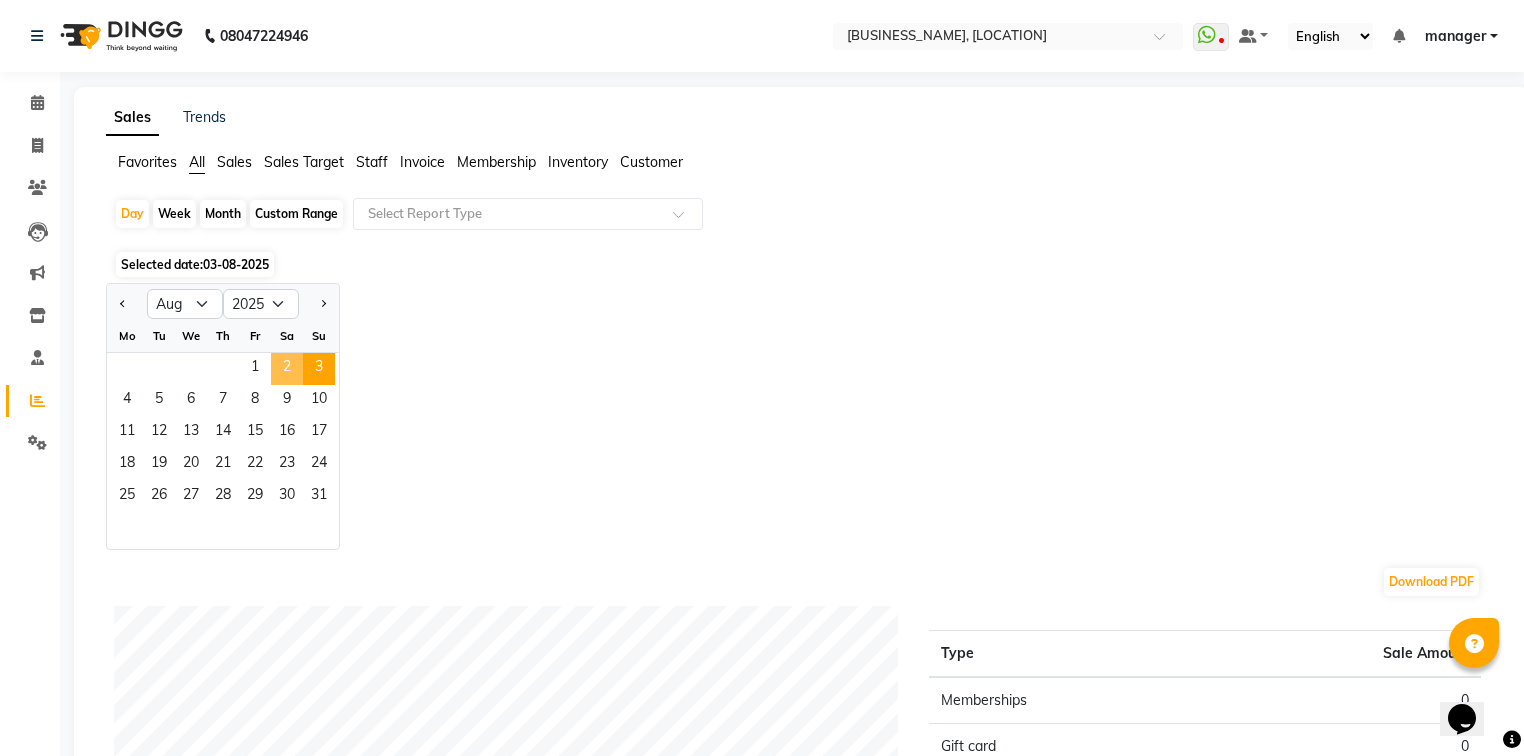 click on "2" 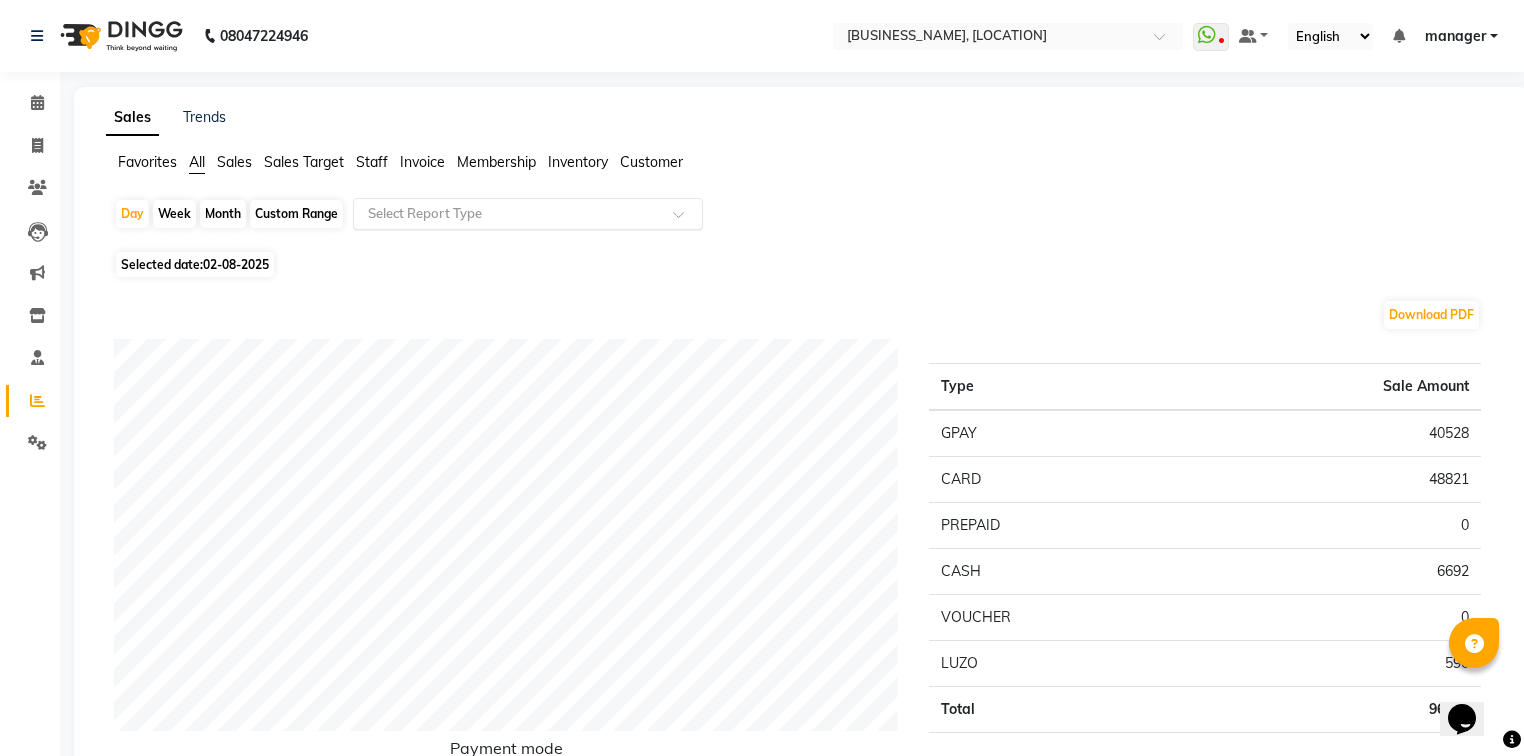 click 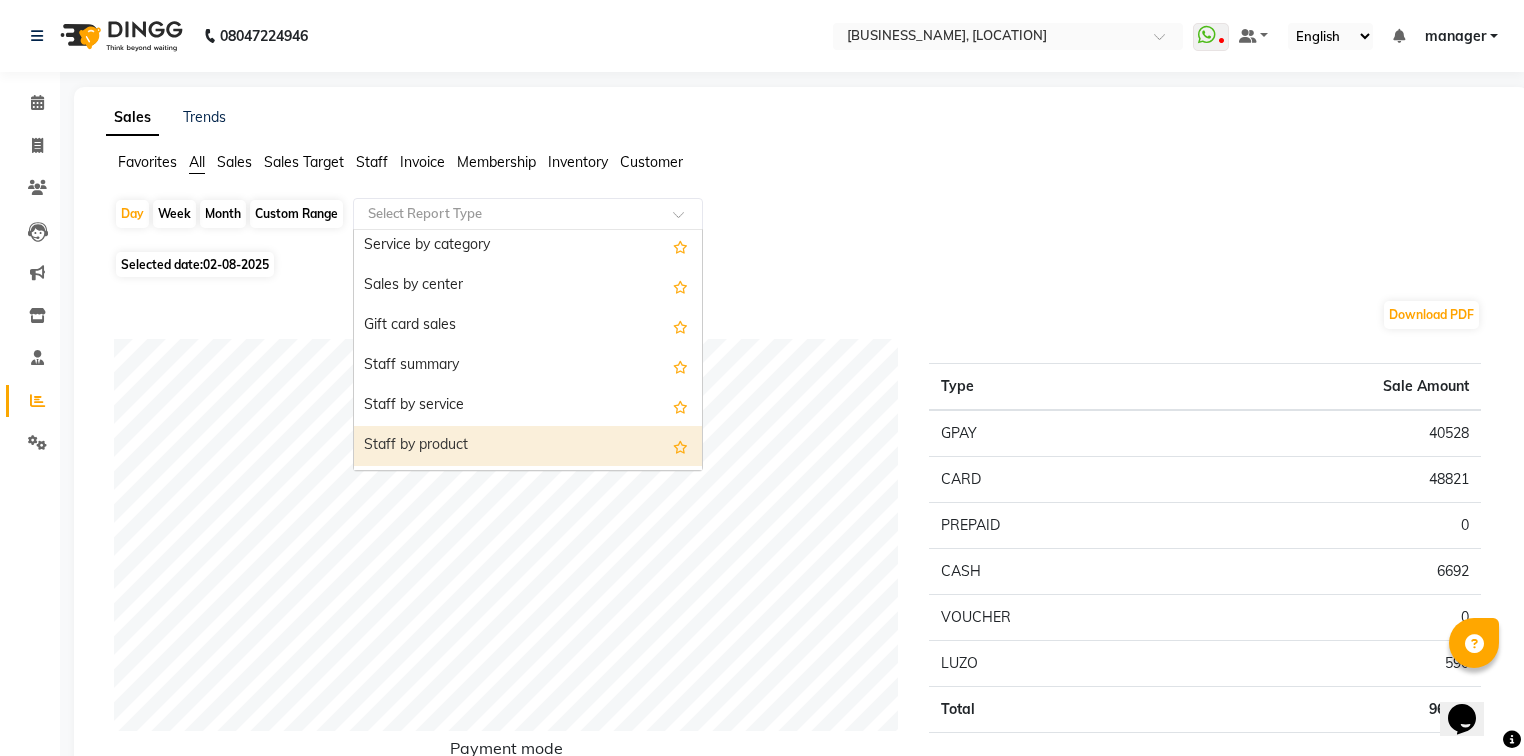 scroll, scrollTop: 400, scrollLeft: 0, axis: vertical 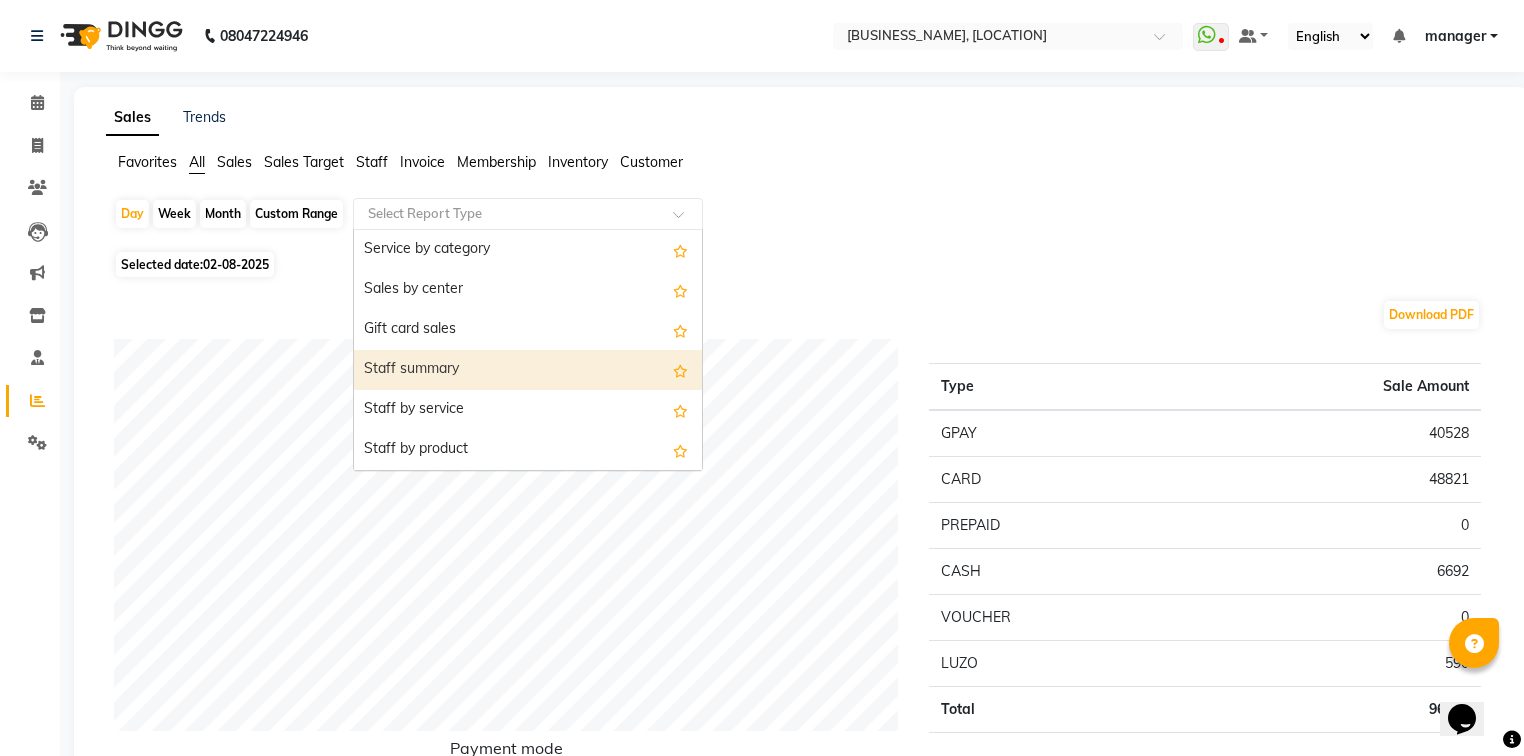 click on "Staff summary" at bounding box center [528, 370] 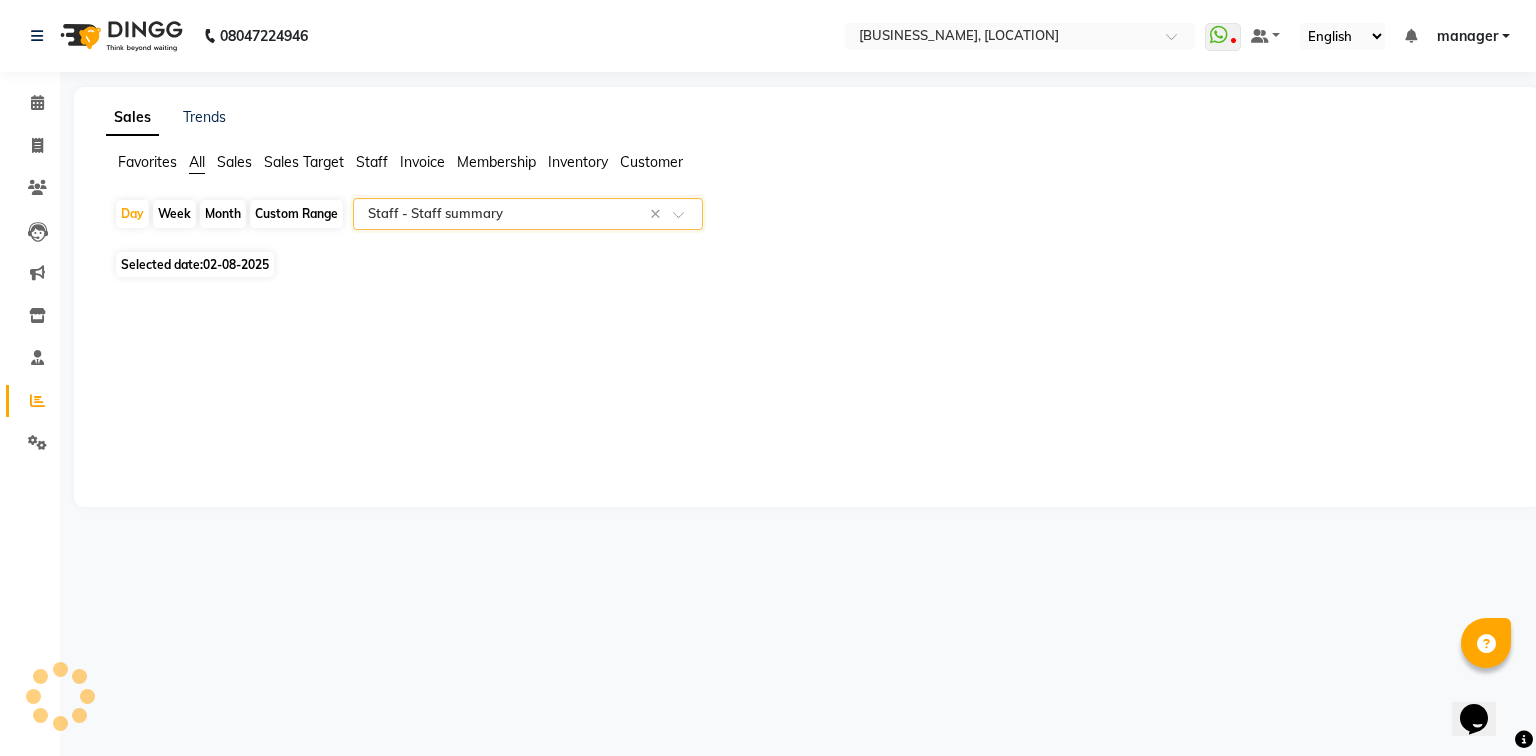 select on "full_report" 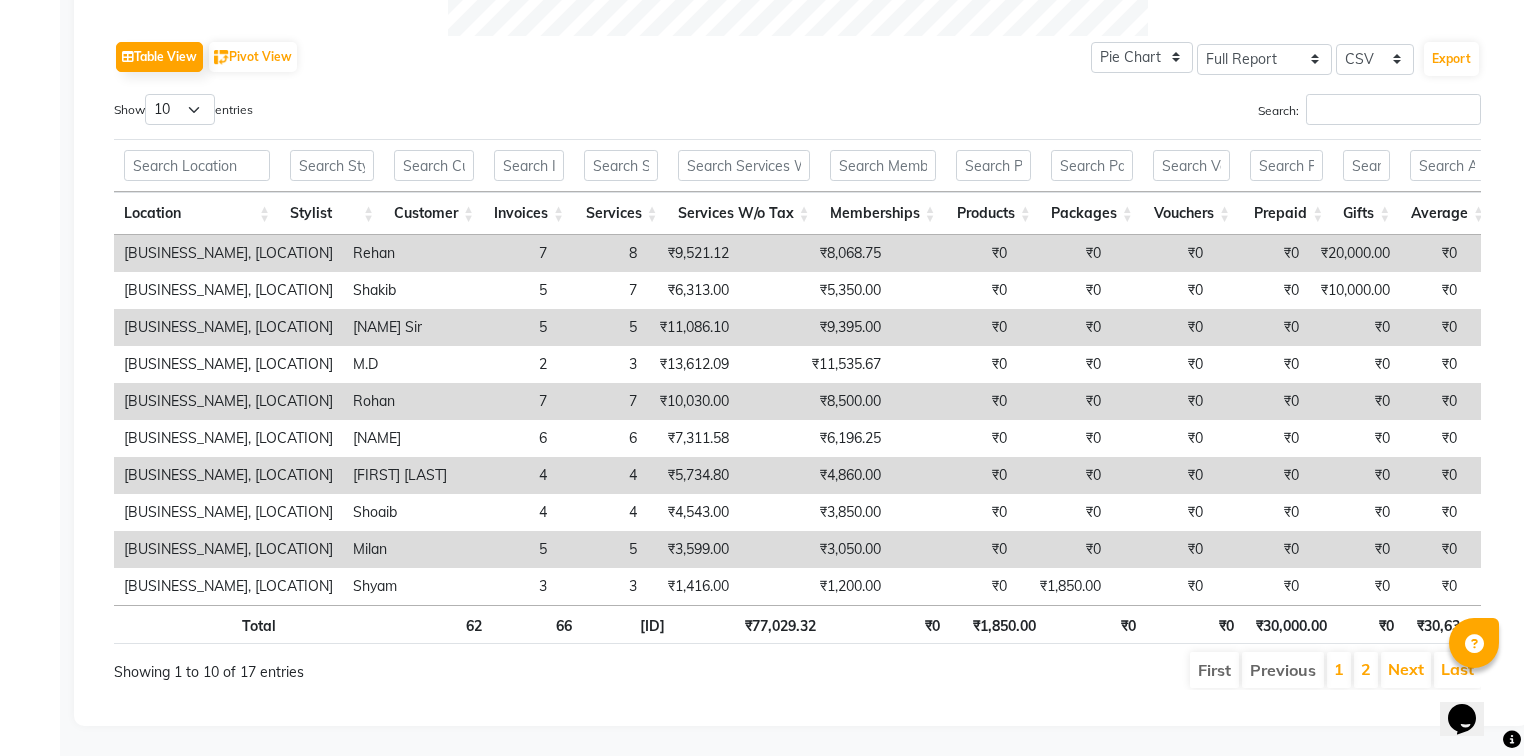 scroll, scrollTop: 1008, scrollLeft: 0, axis: vertical 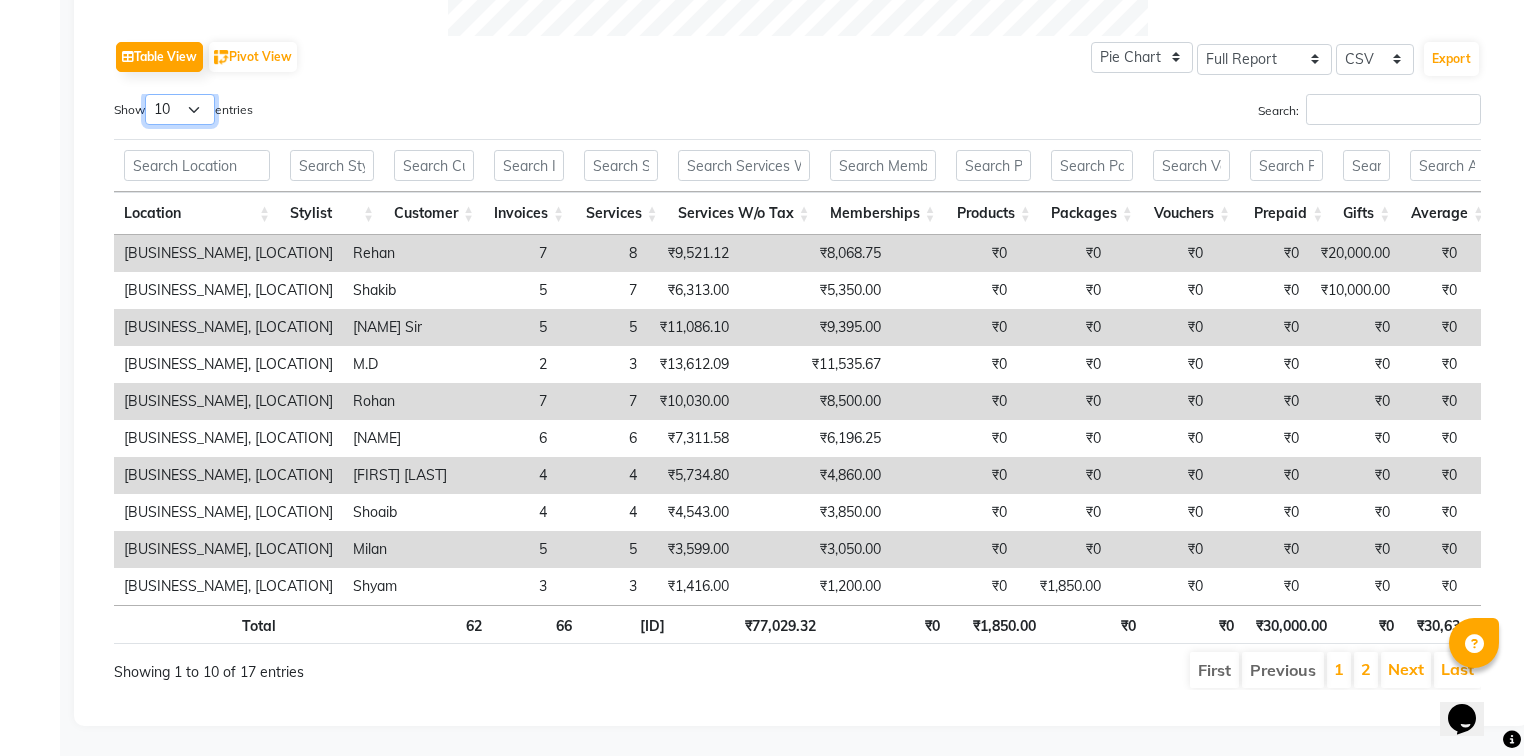 click on "10 25 50 100" at bounding box center [180, 109] 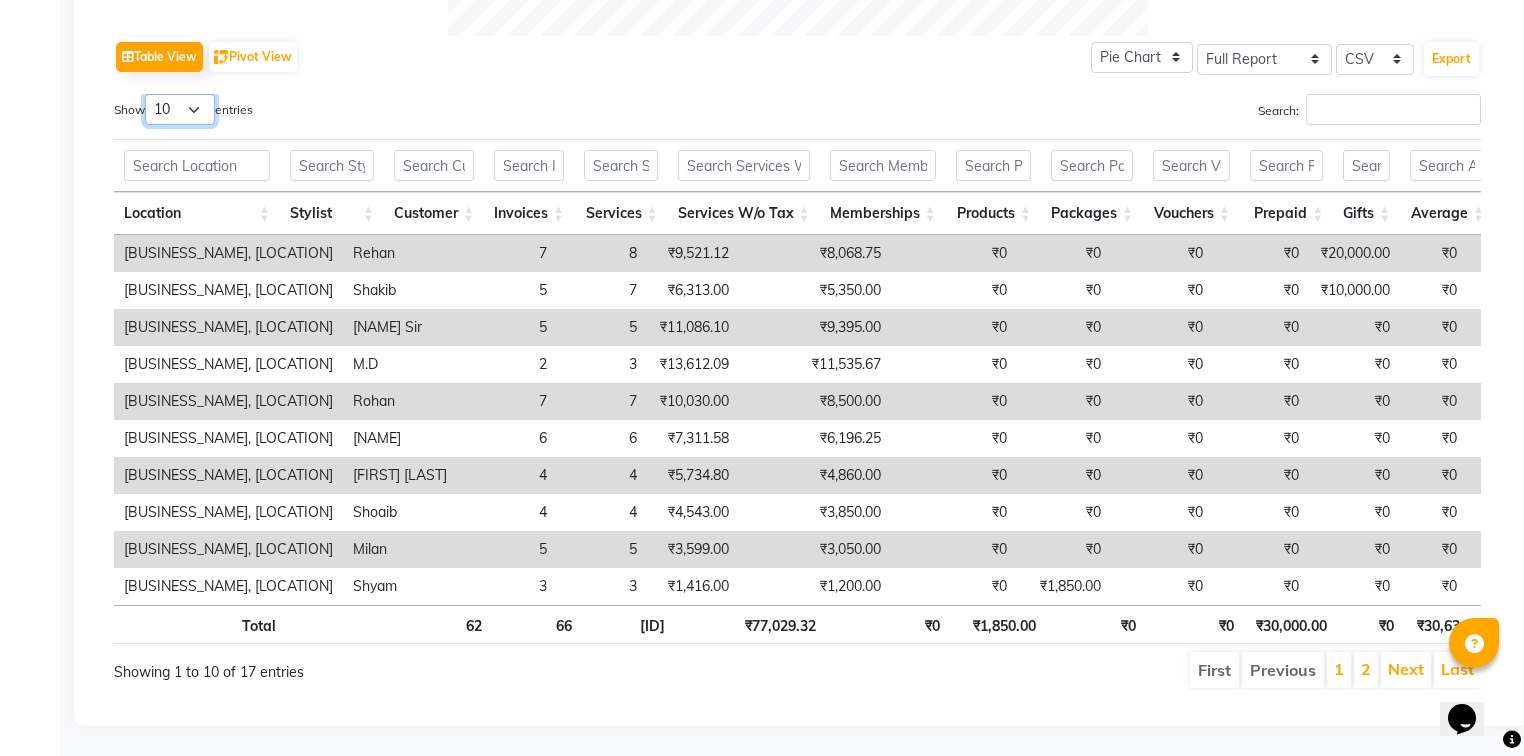 select on "50" 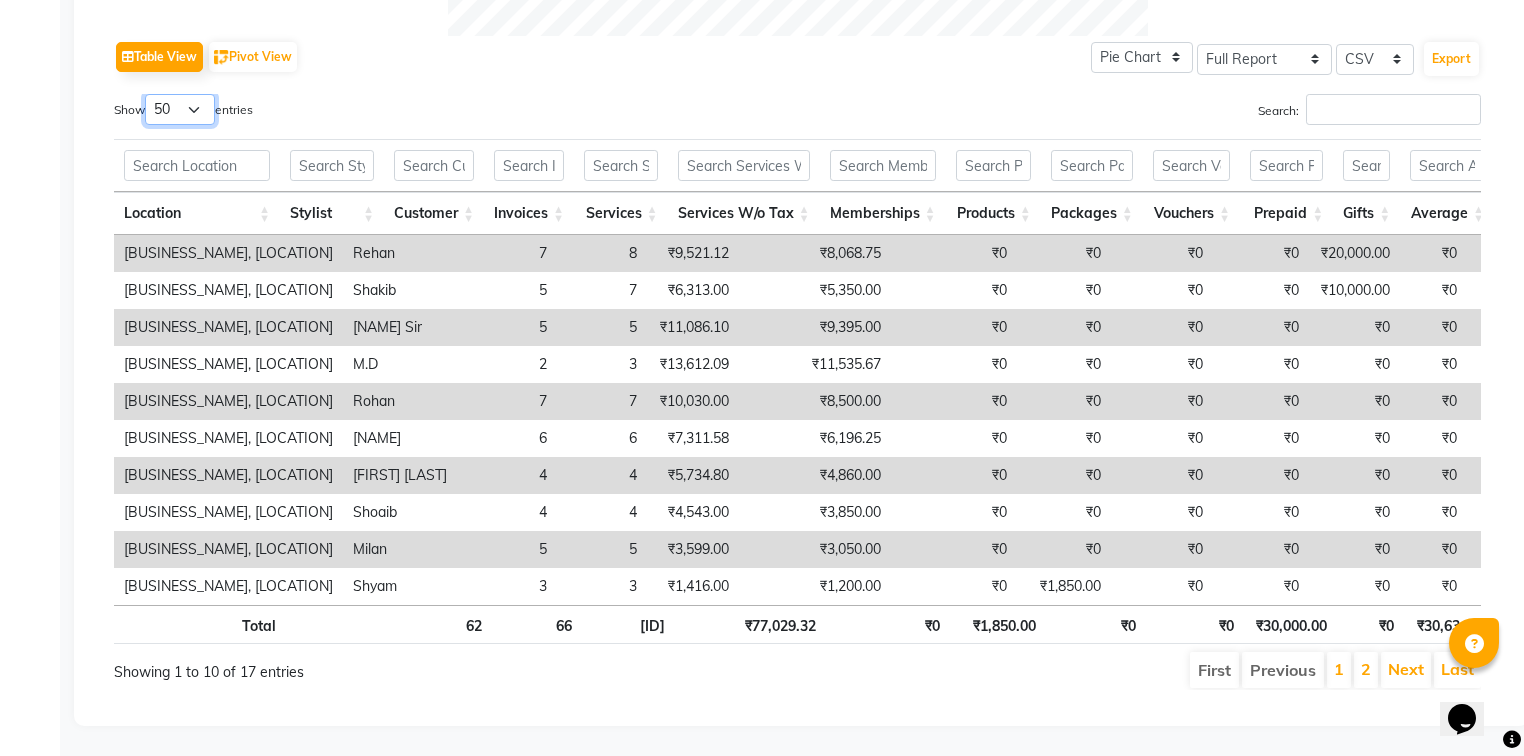 click on "10 25 50 100" at bounding box center [180, 109] 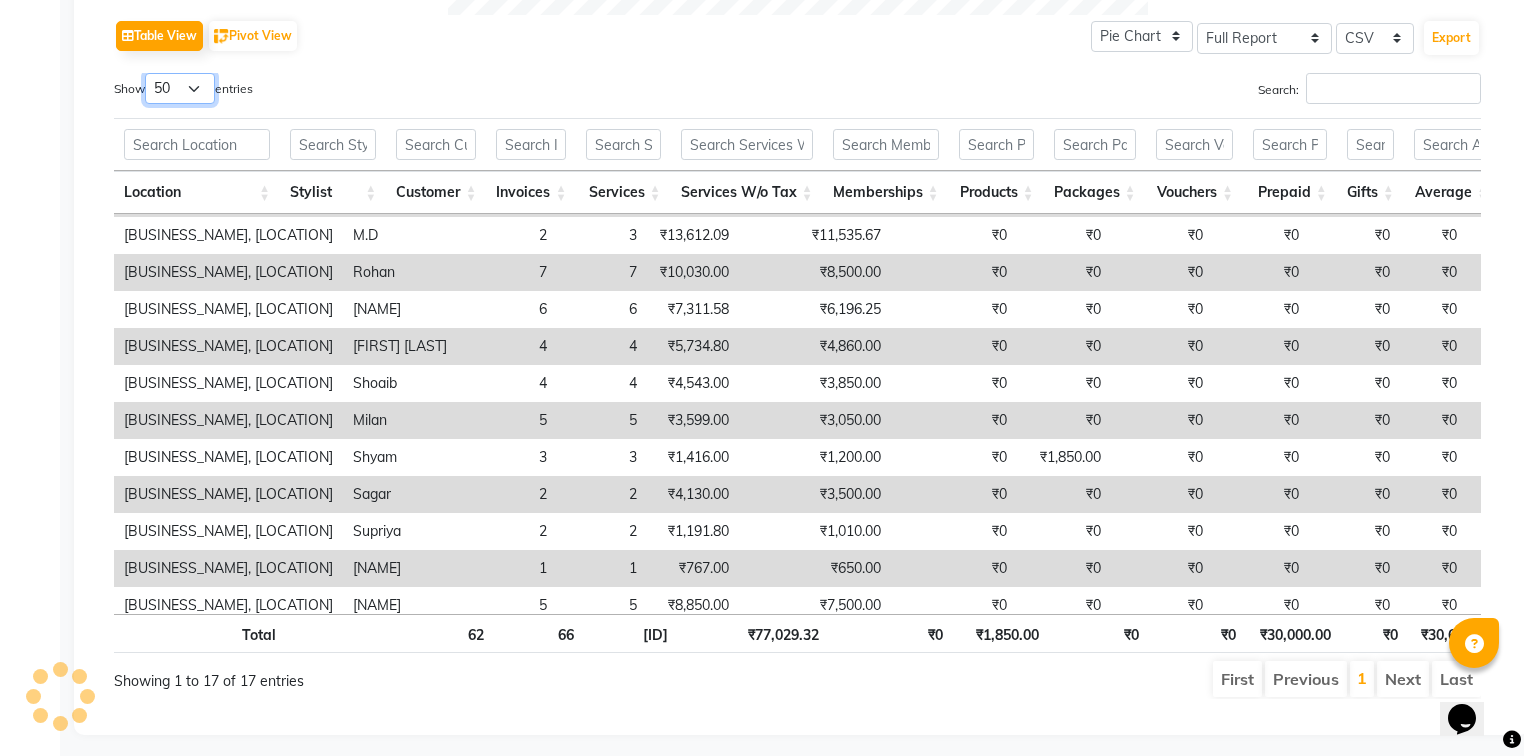 scroll, scrollTop: 240, scrollLeft: 0, axis: vertical 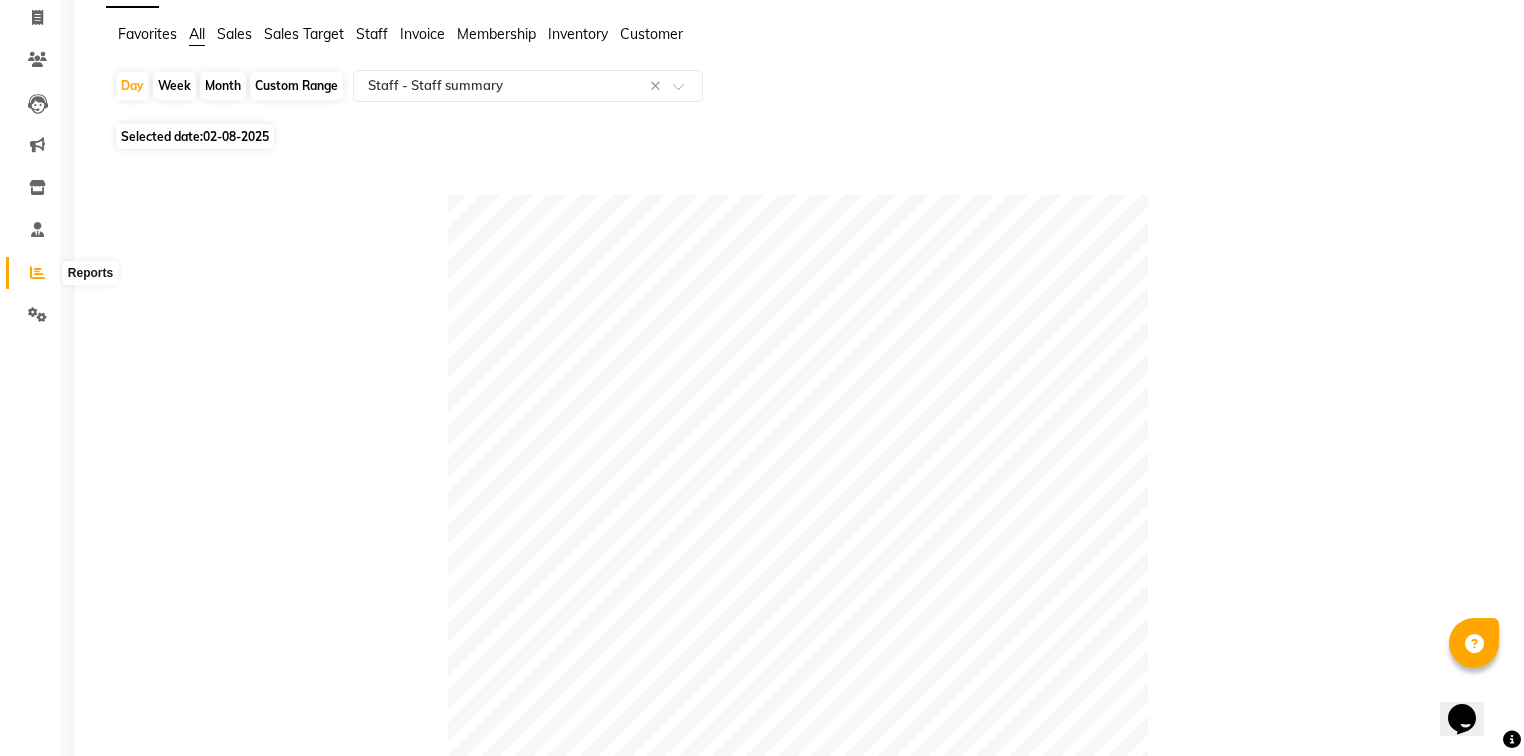 click 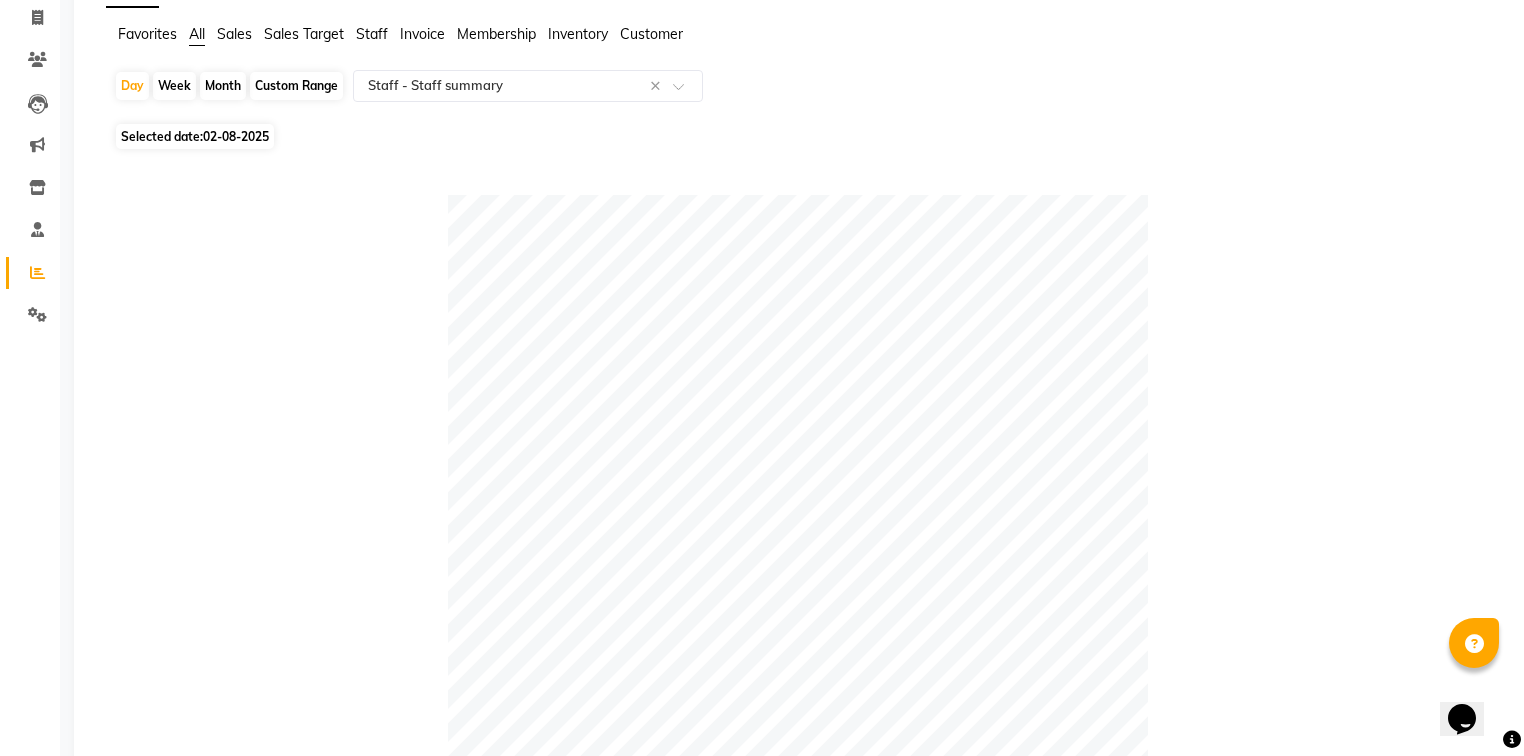 click on "Month" 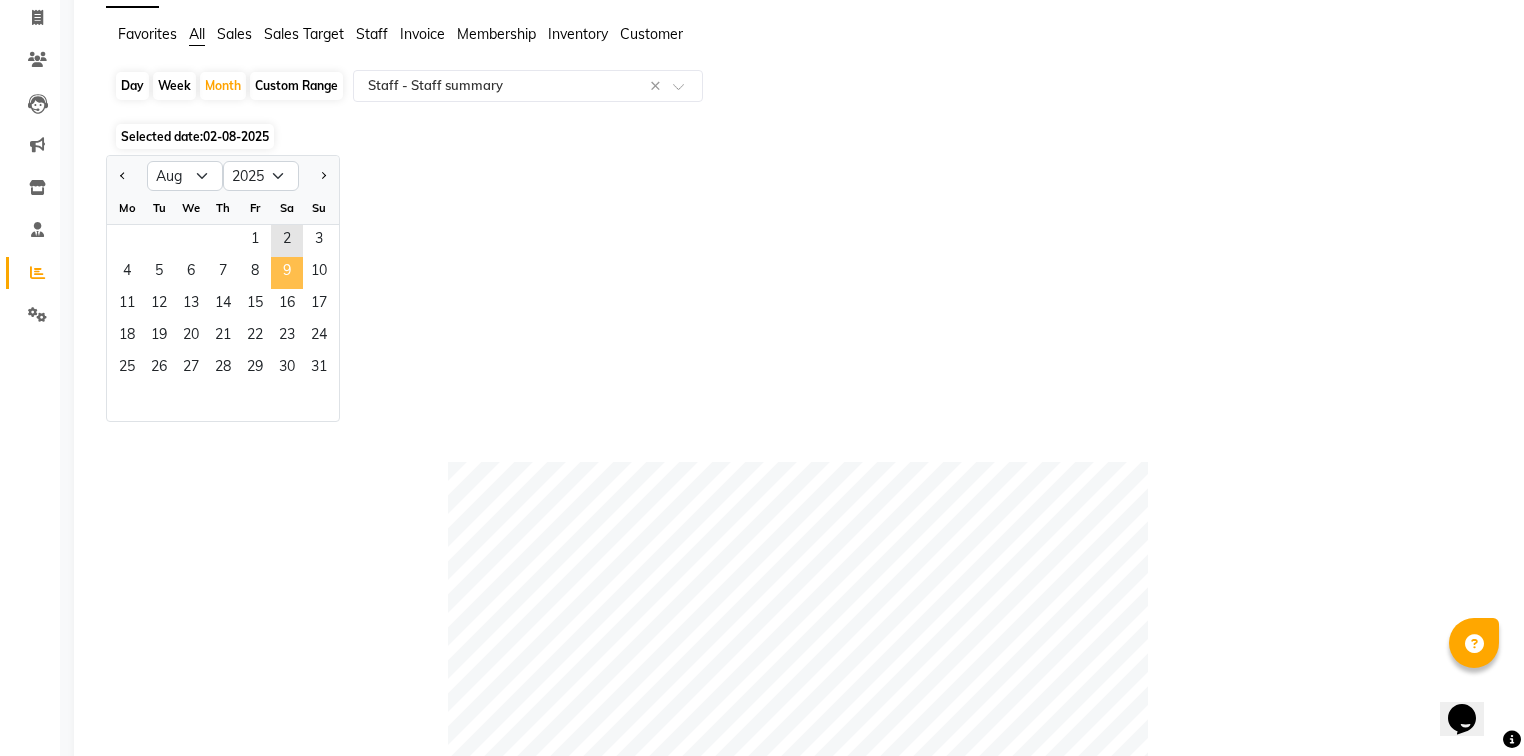 click on "9" 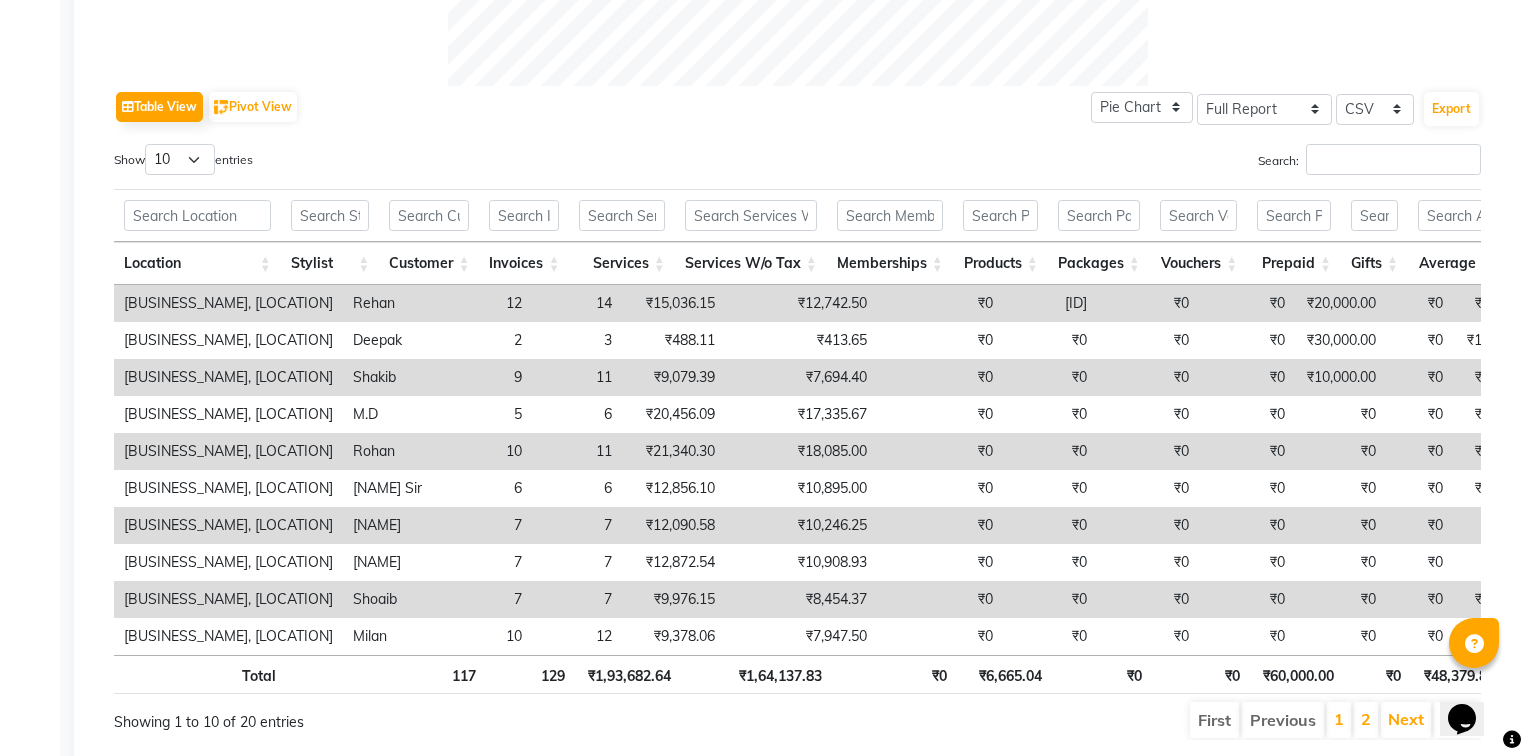 scroll, scrollTop: 1008, scrollLeft: 0, axis: vertical 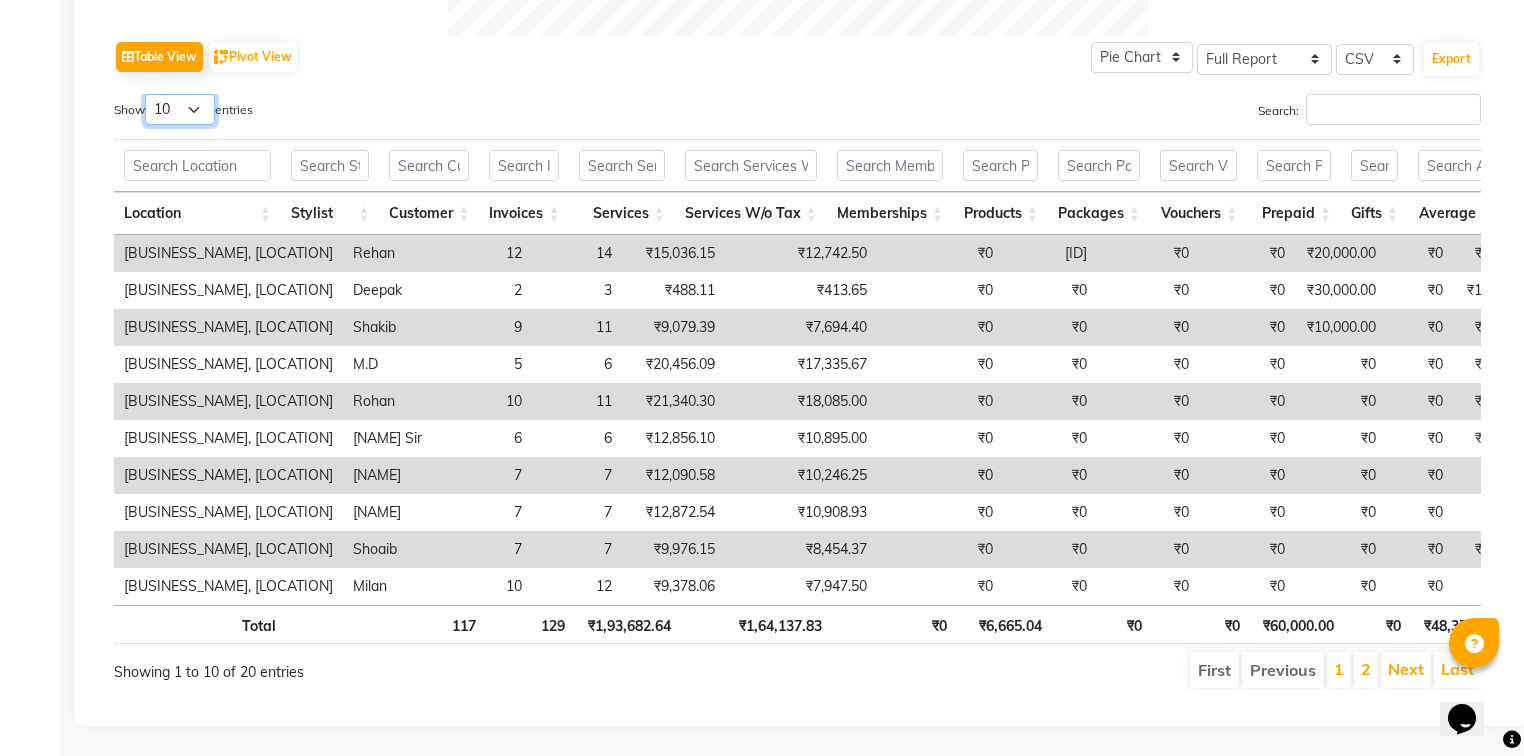 click on "10 25 50 100" at bounding box center [180, 109] 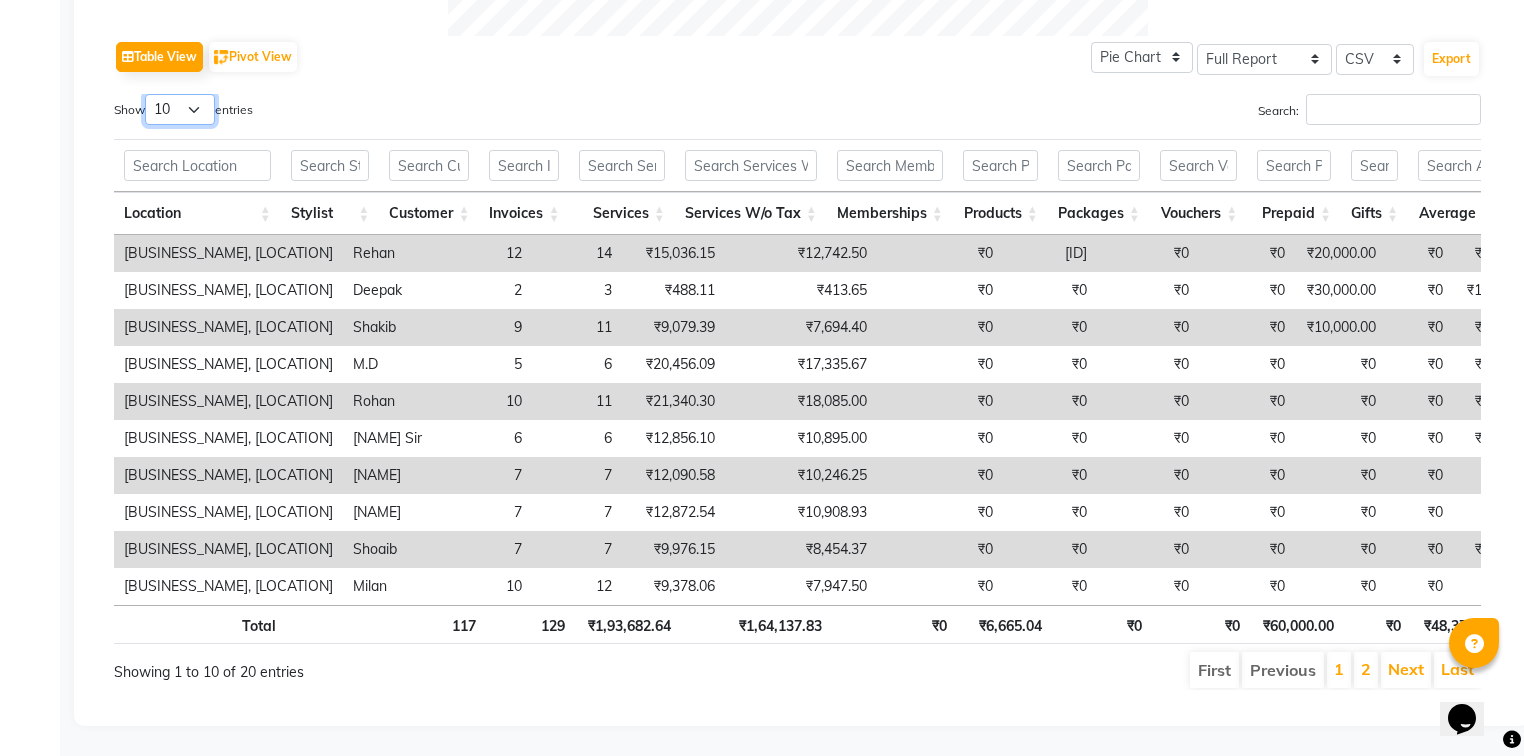 select on "50" 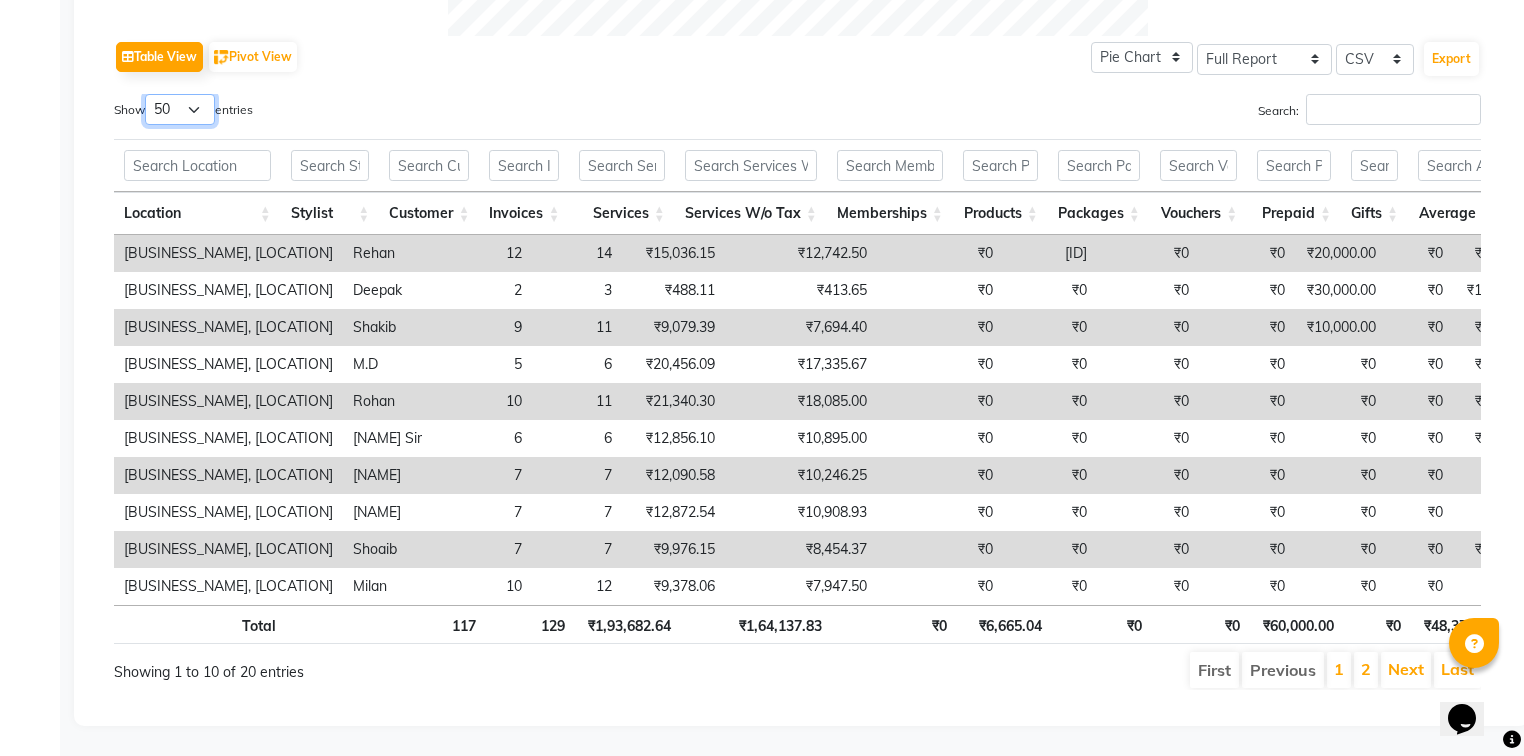 click on "10 25 50 100" at bounding box center [180, 109] 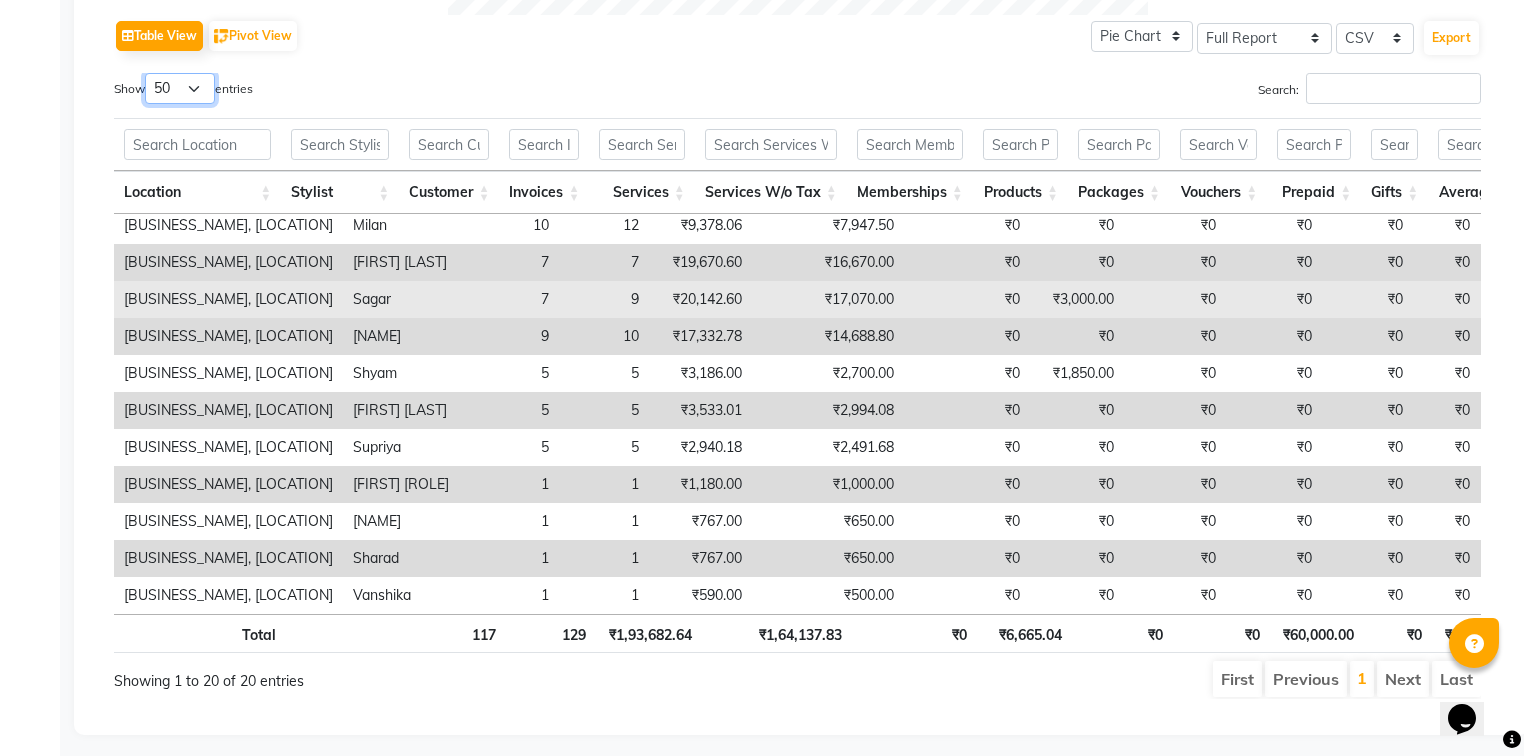 scroll, scrollTop: 352, scrollLeft: 0, axis: vertical 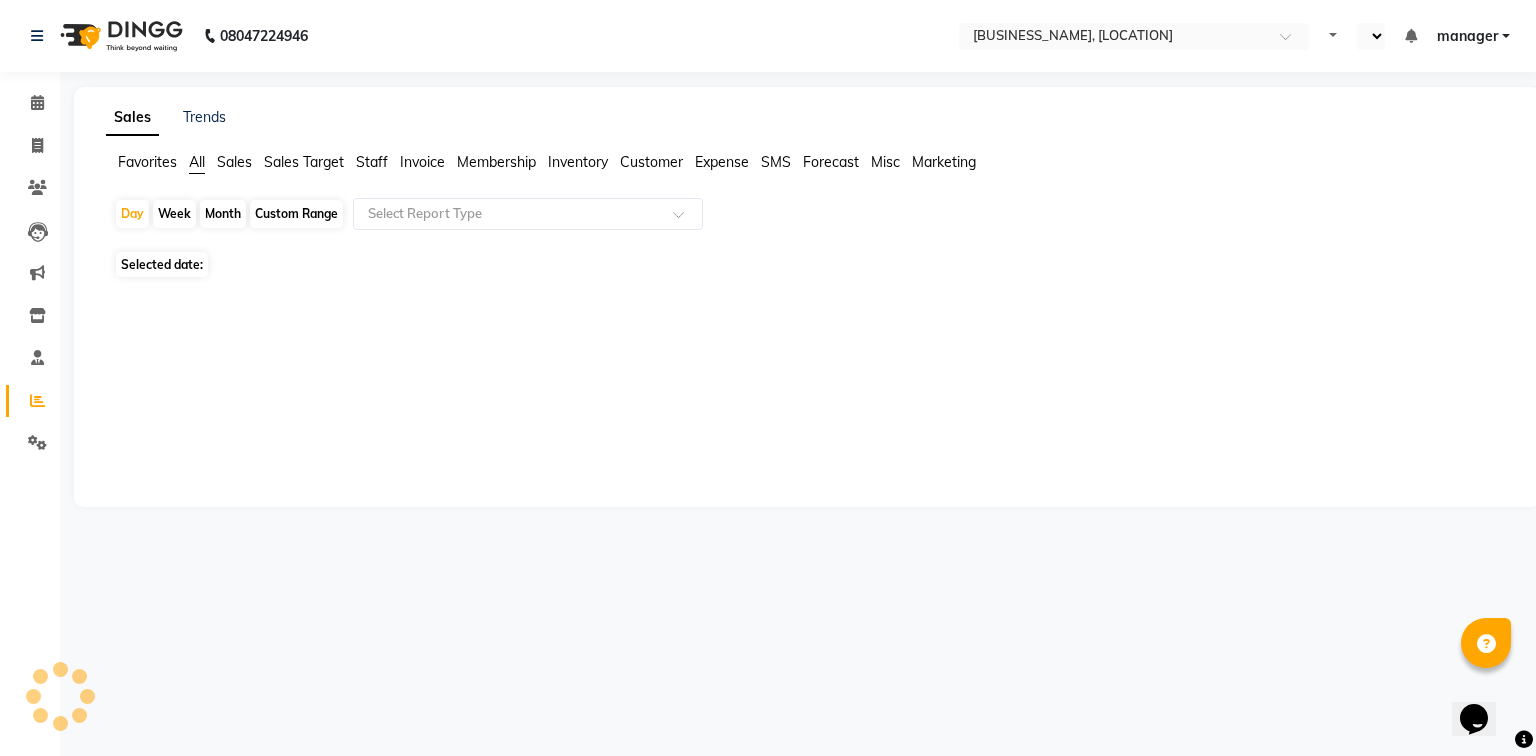 select on "en" 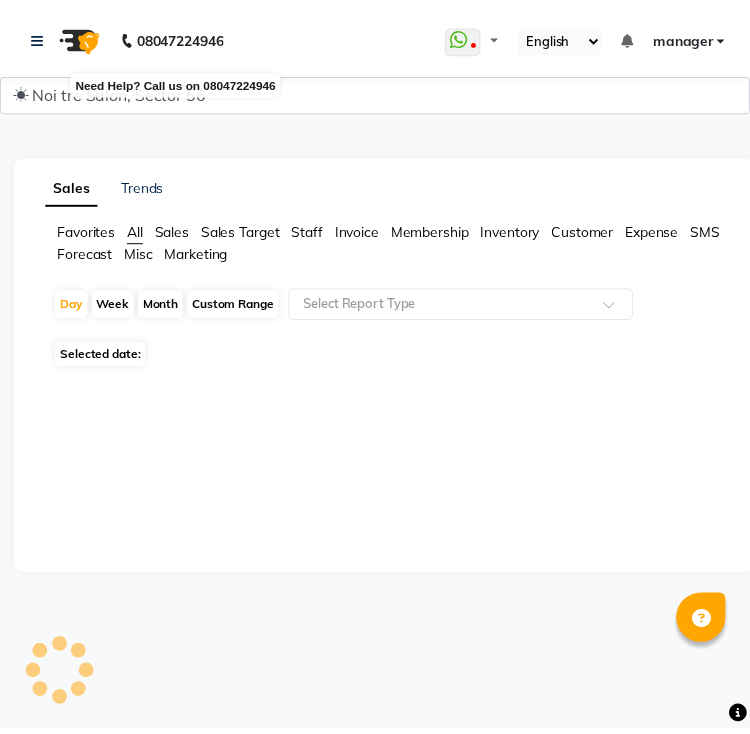 scroll, scrollTop: 0, scrollLeft: 0, axis: both 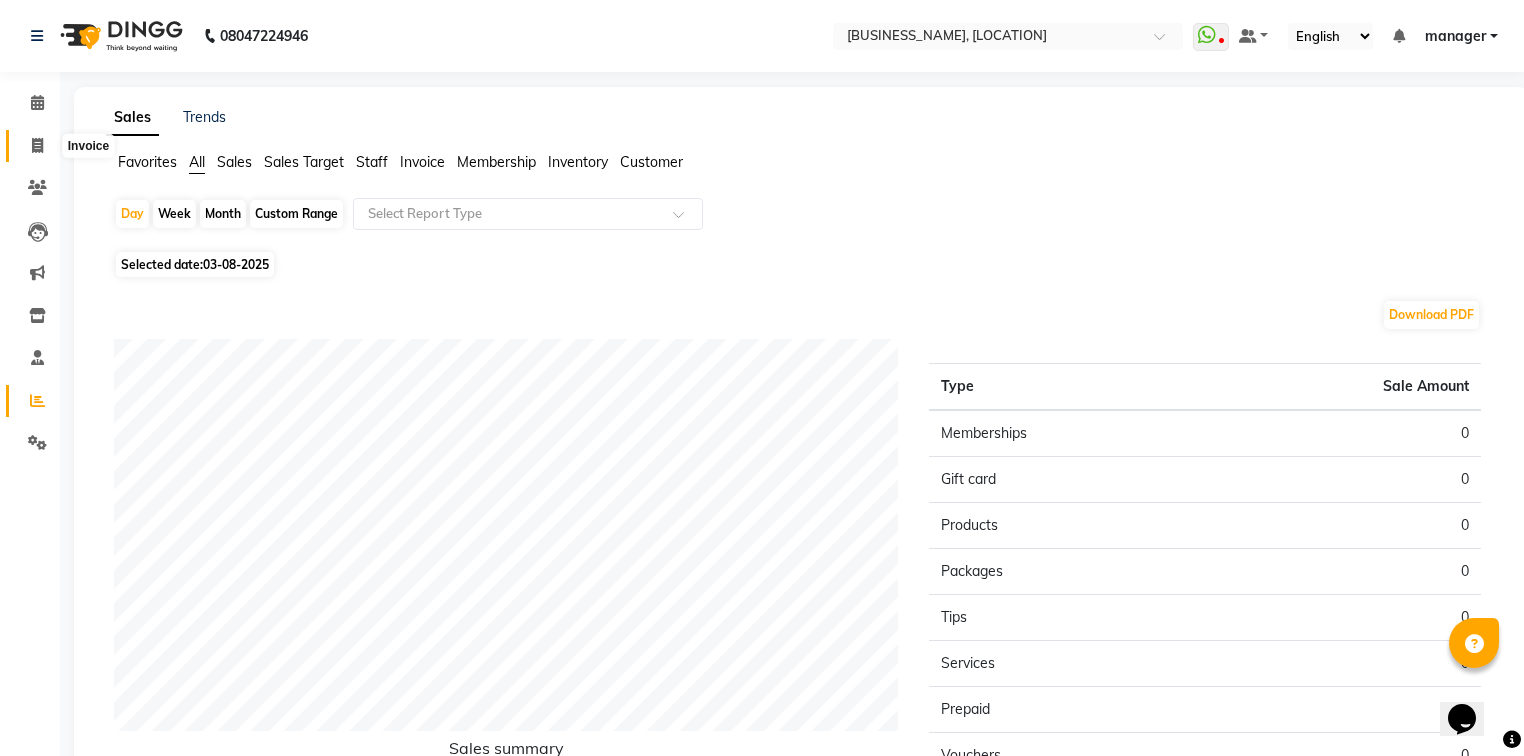 click 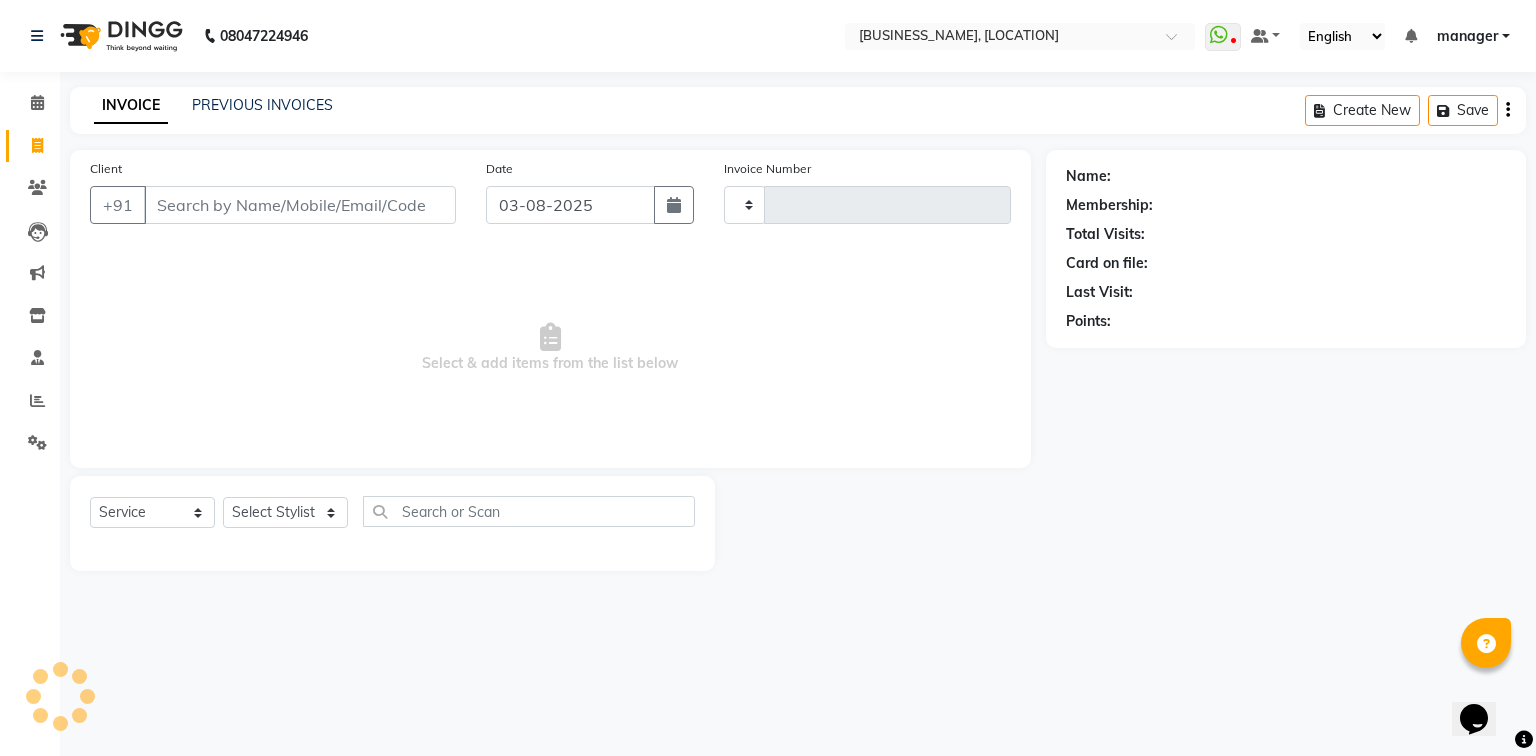 type on "4854" 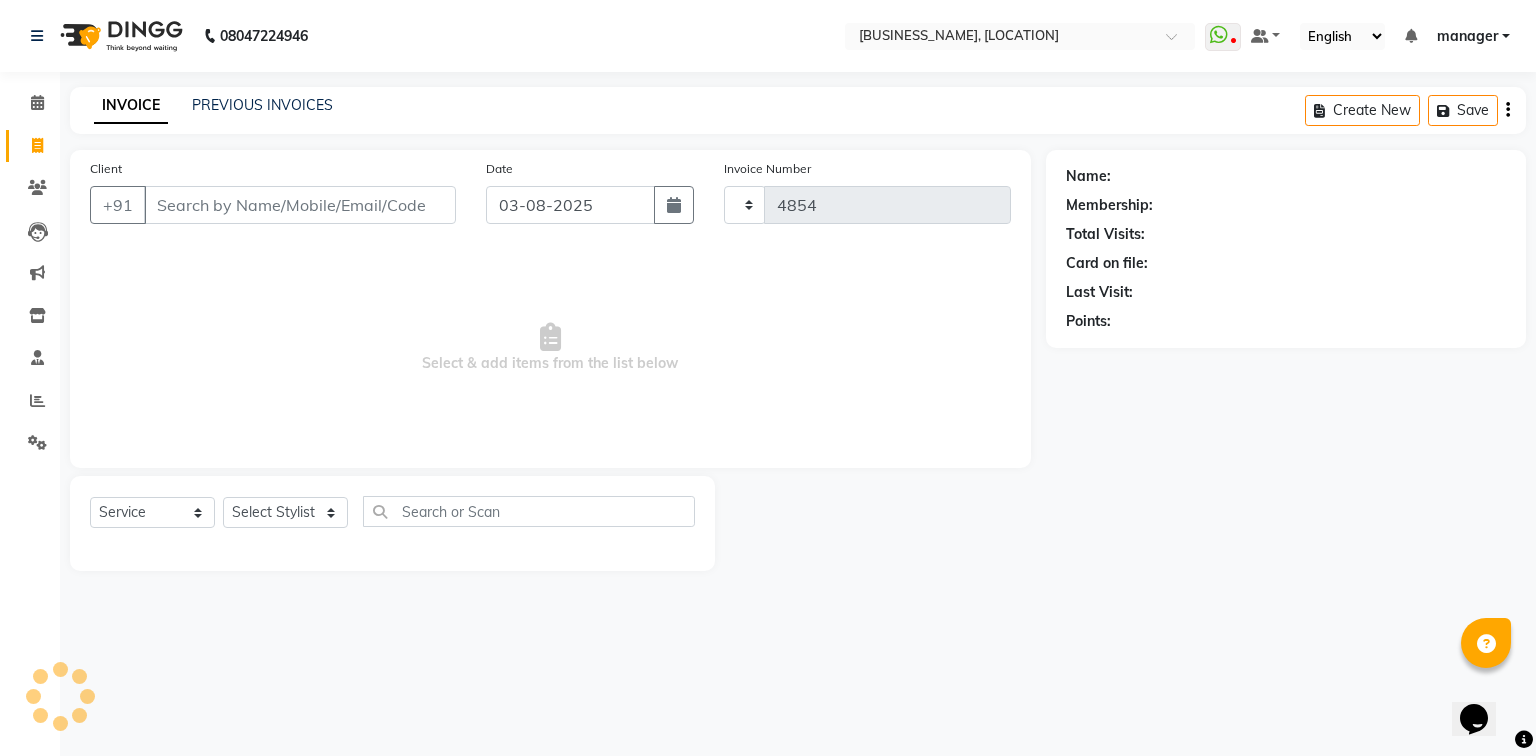 select on "5557" 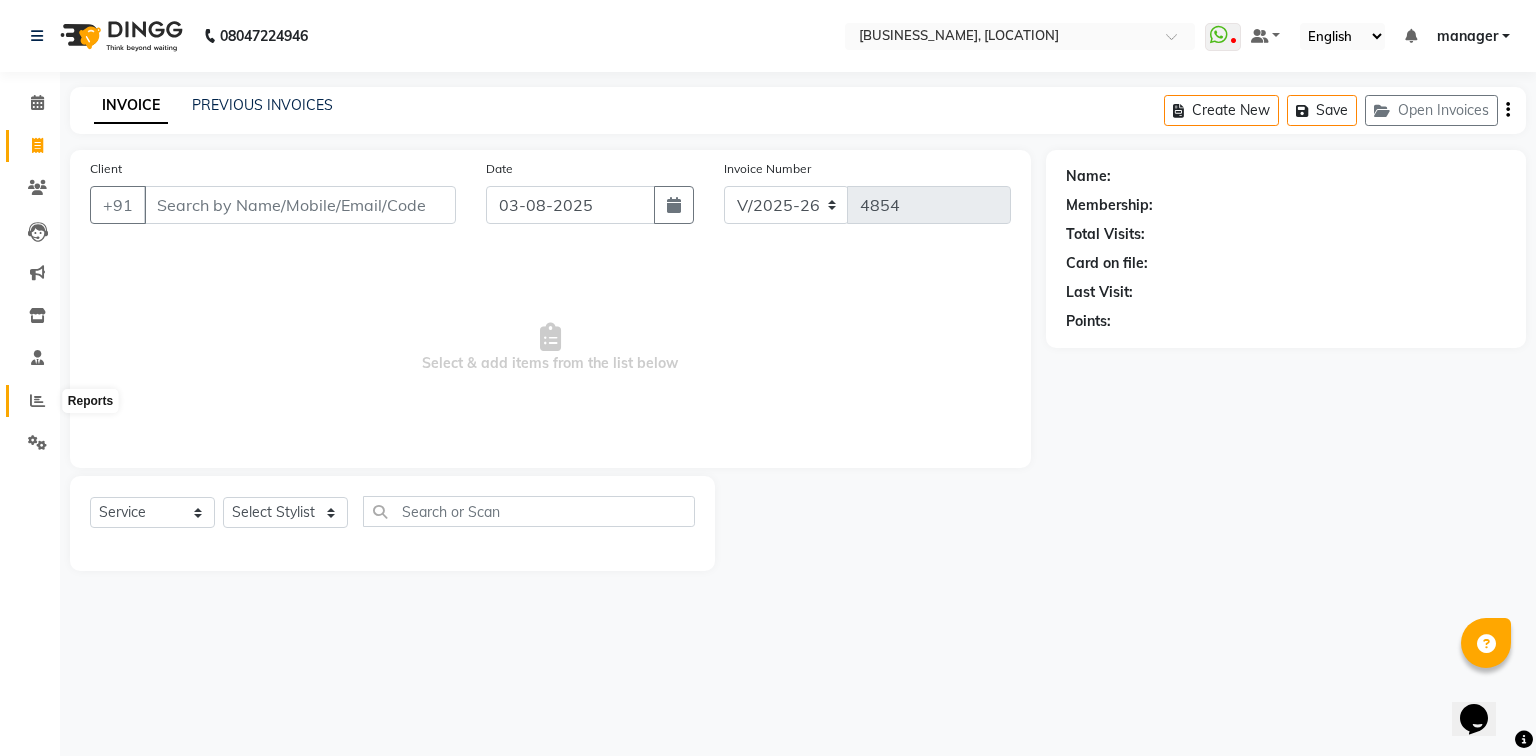 click 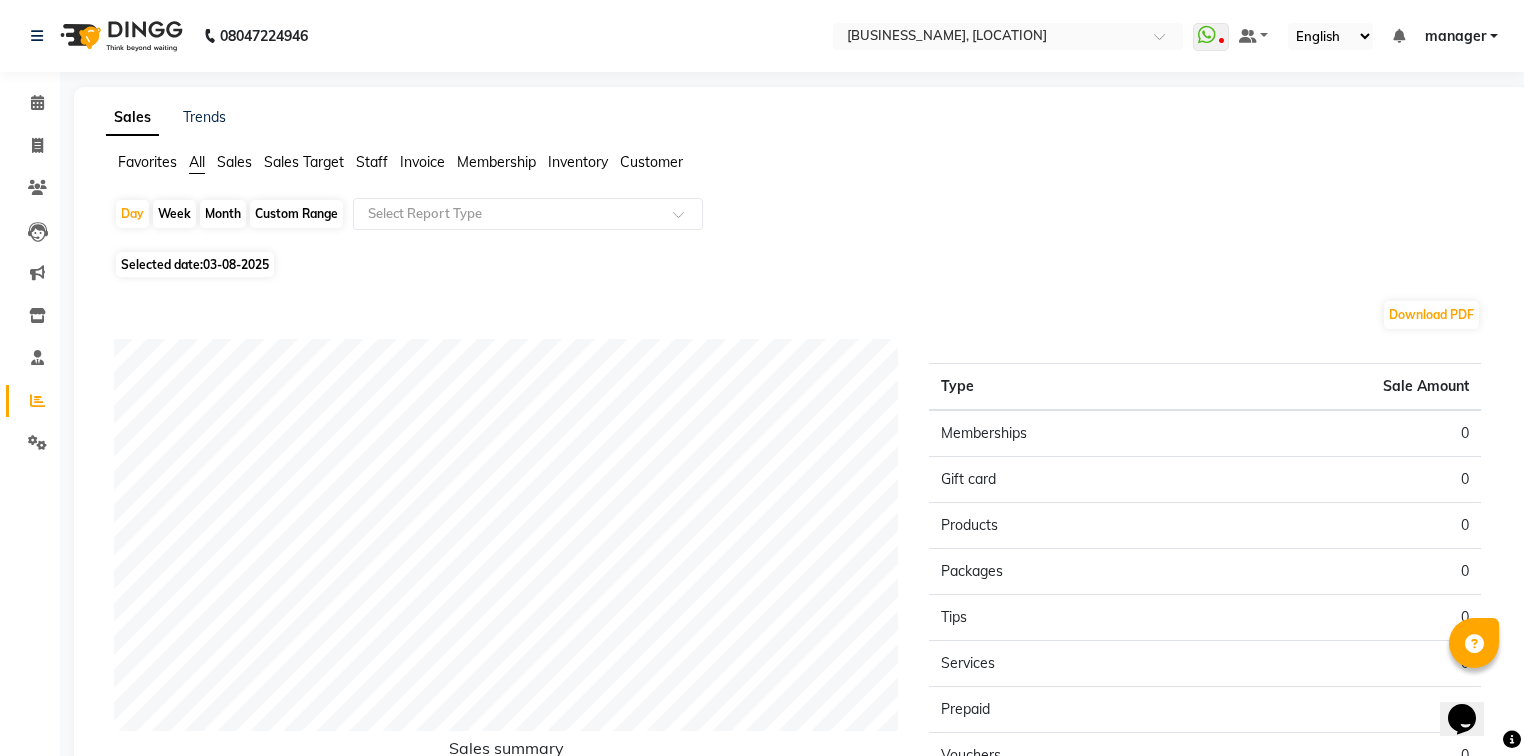 click on "Month" 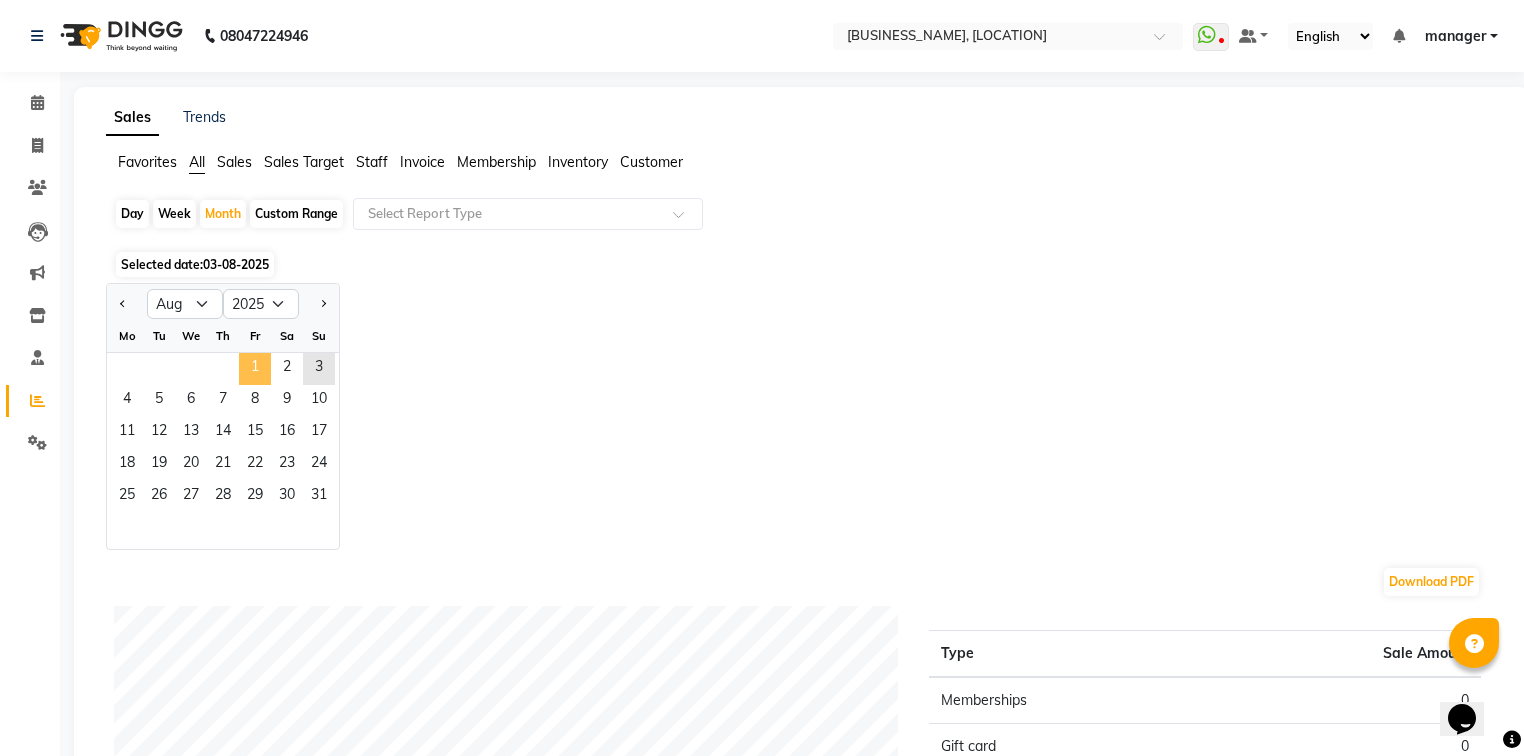 click on "1" 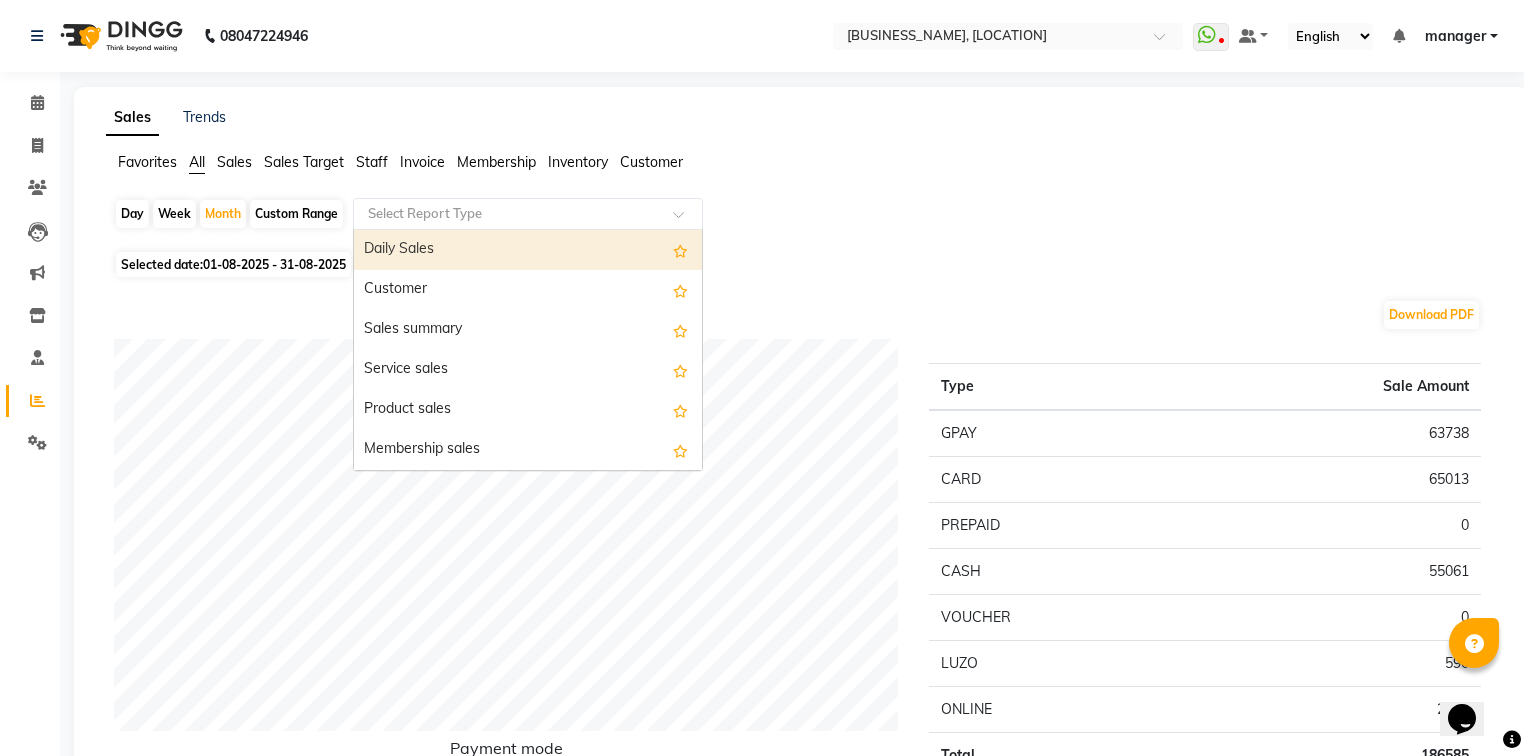 click 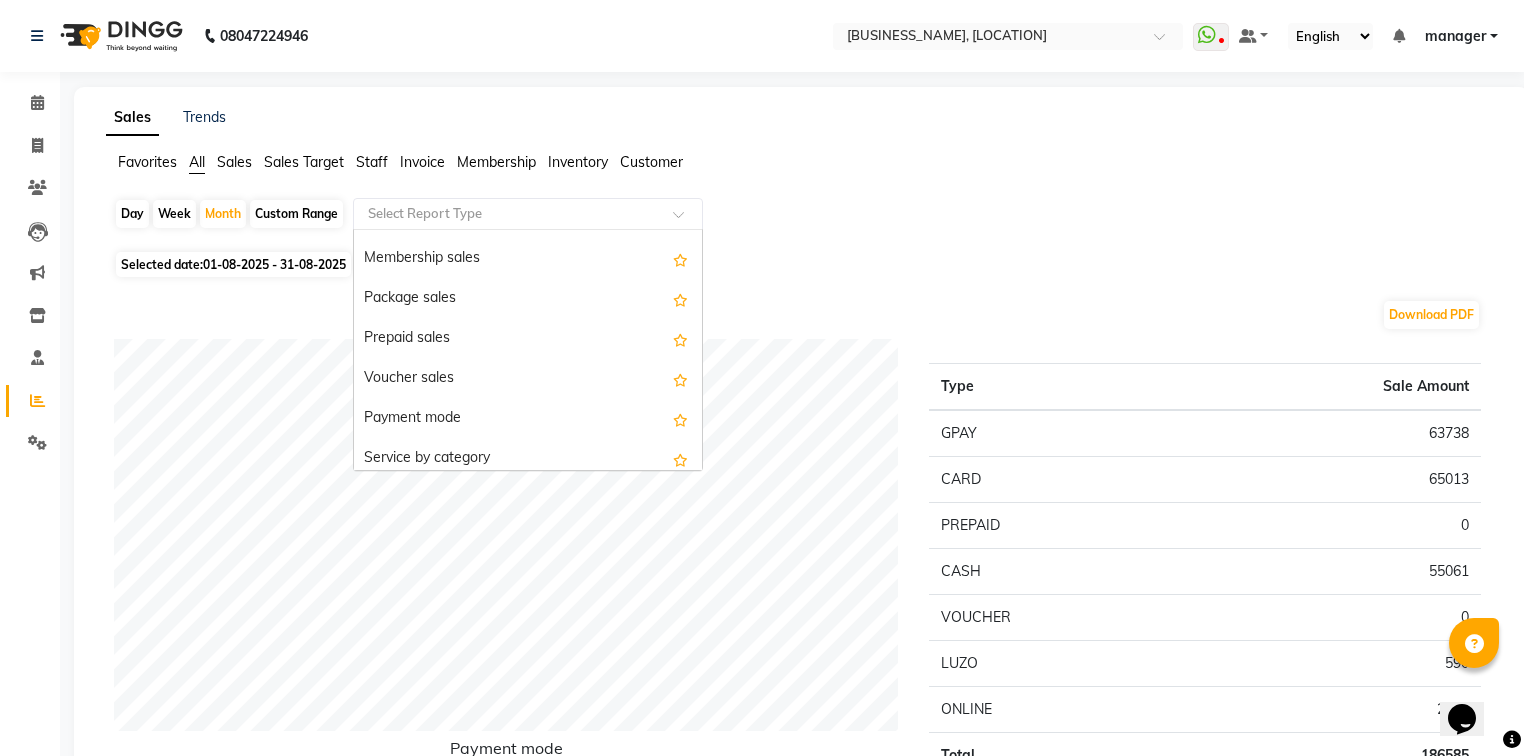 scroll, scrollTop: 320, scrollLeft: 0, axis: vertical 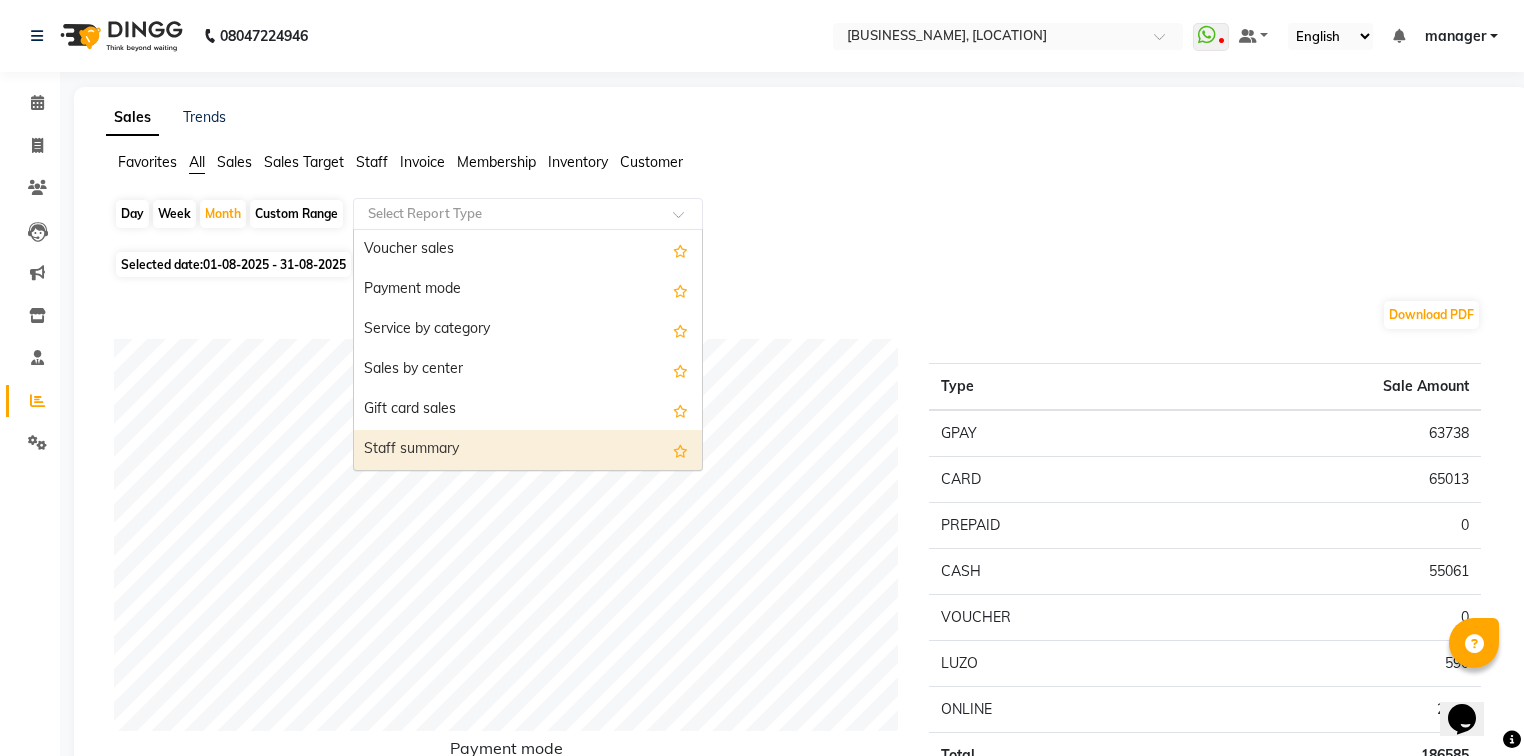 click on "Staff summary" at bounding box center [528, 450] 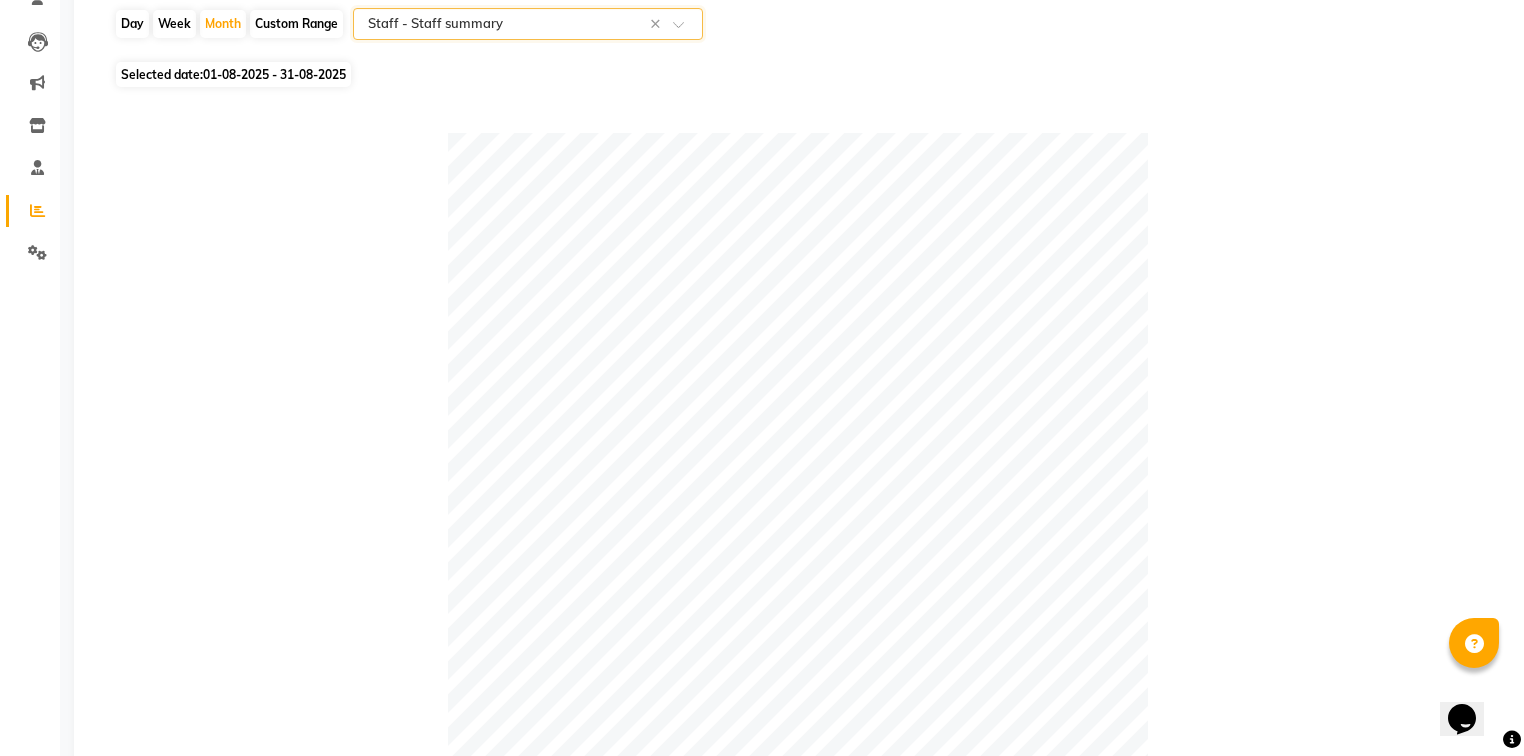 scroll, scrollTop: 48, scrollLeft: 0, axis: vertical 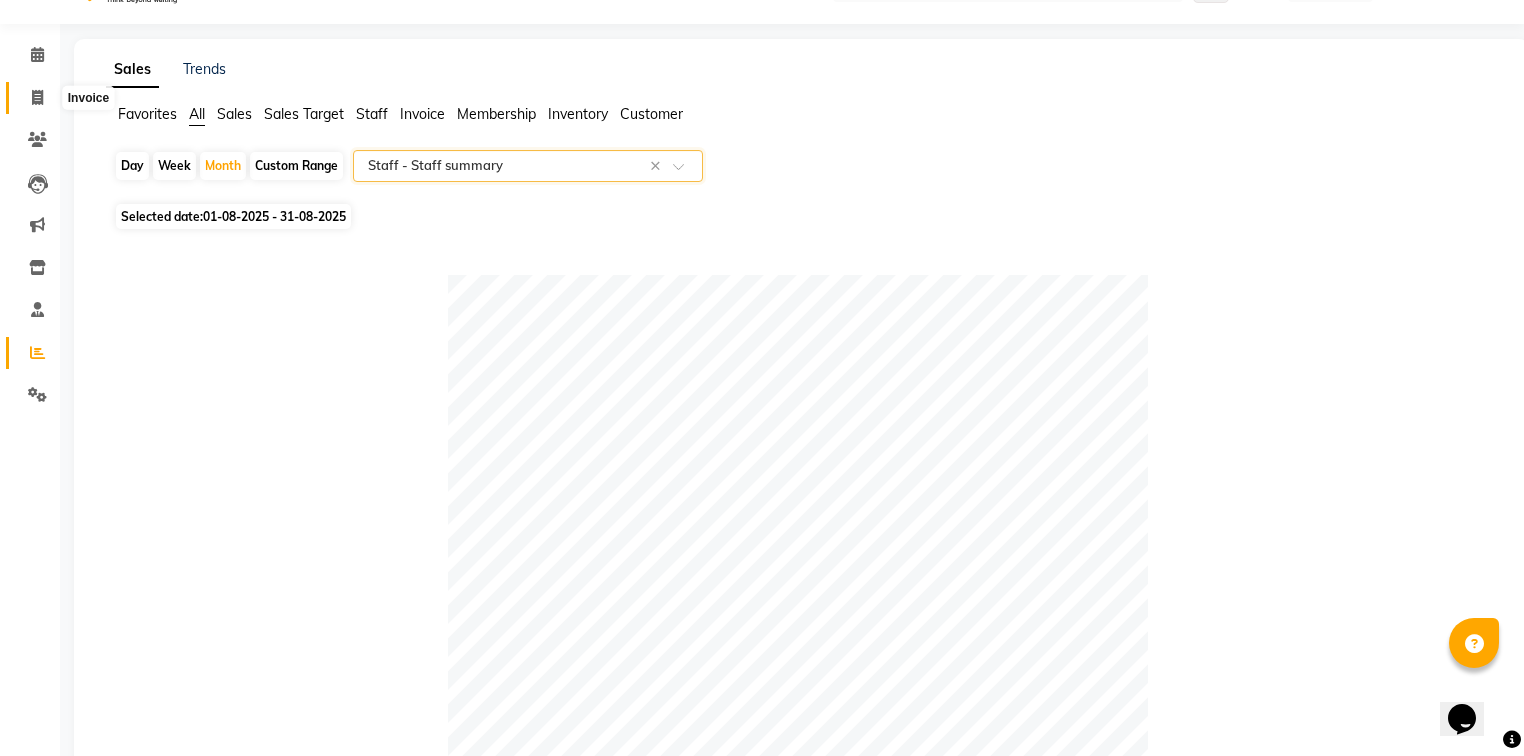 click 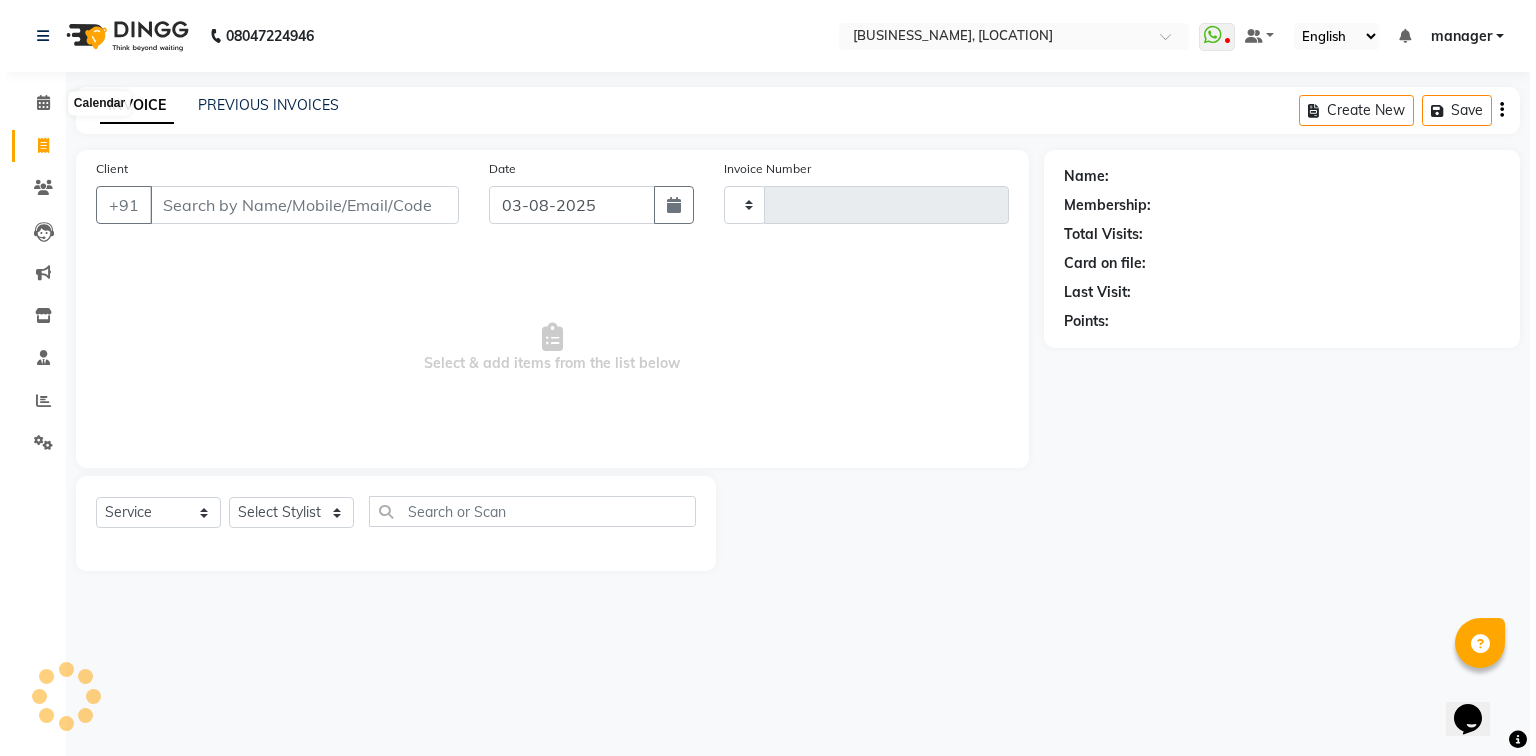scroll, scrollTop: 0, scrollLeft: 0, axis: both 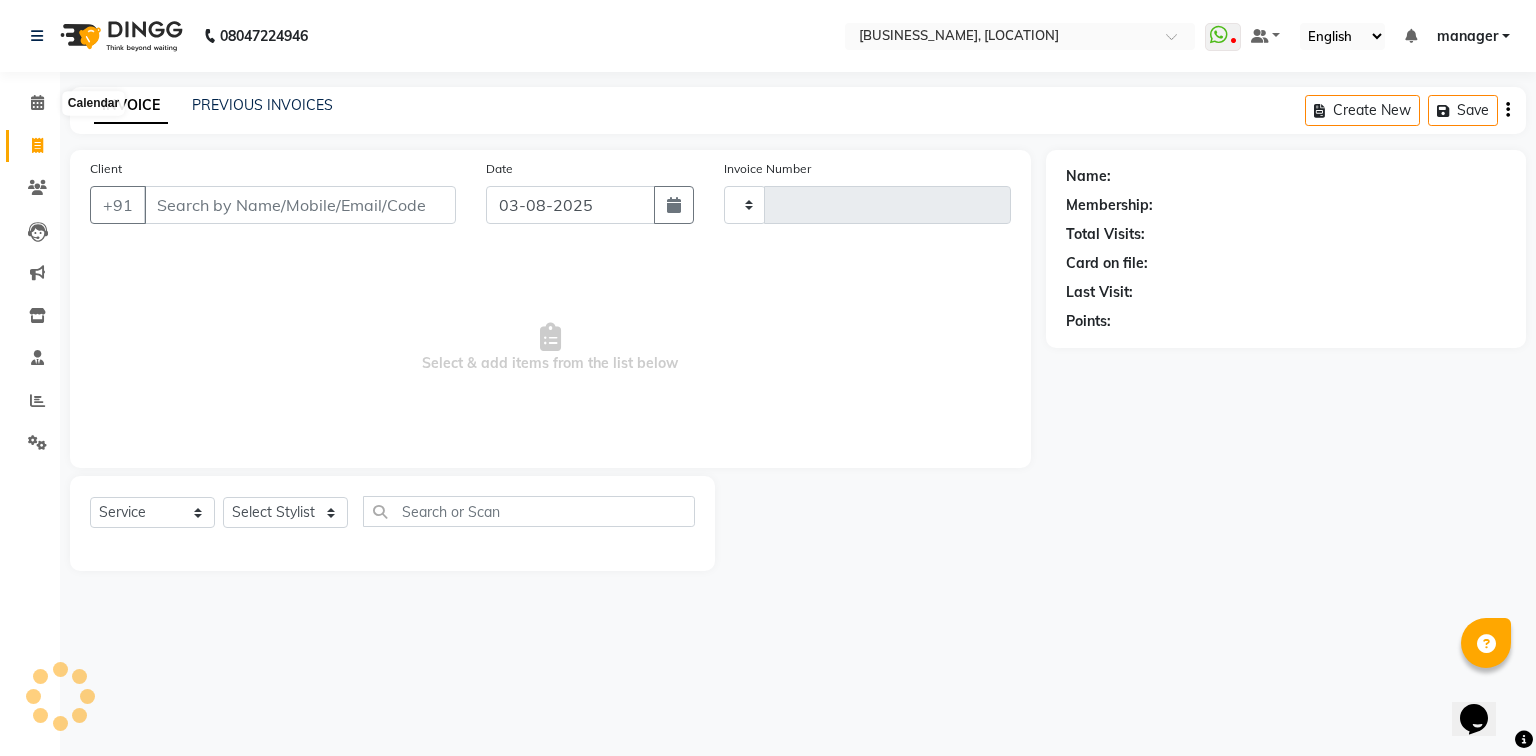 type on "4854" 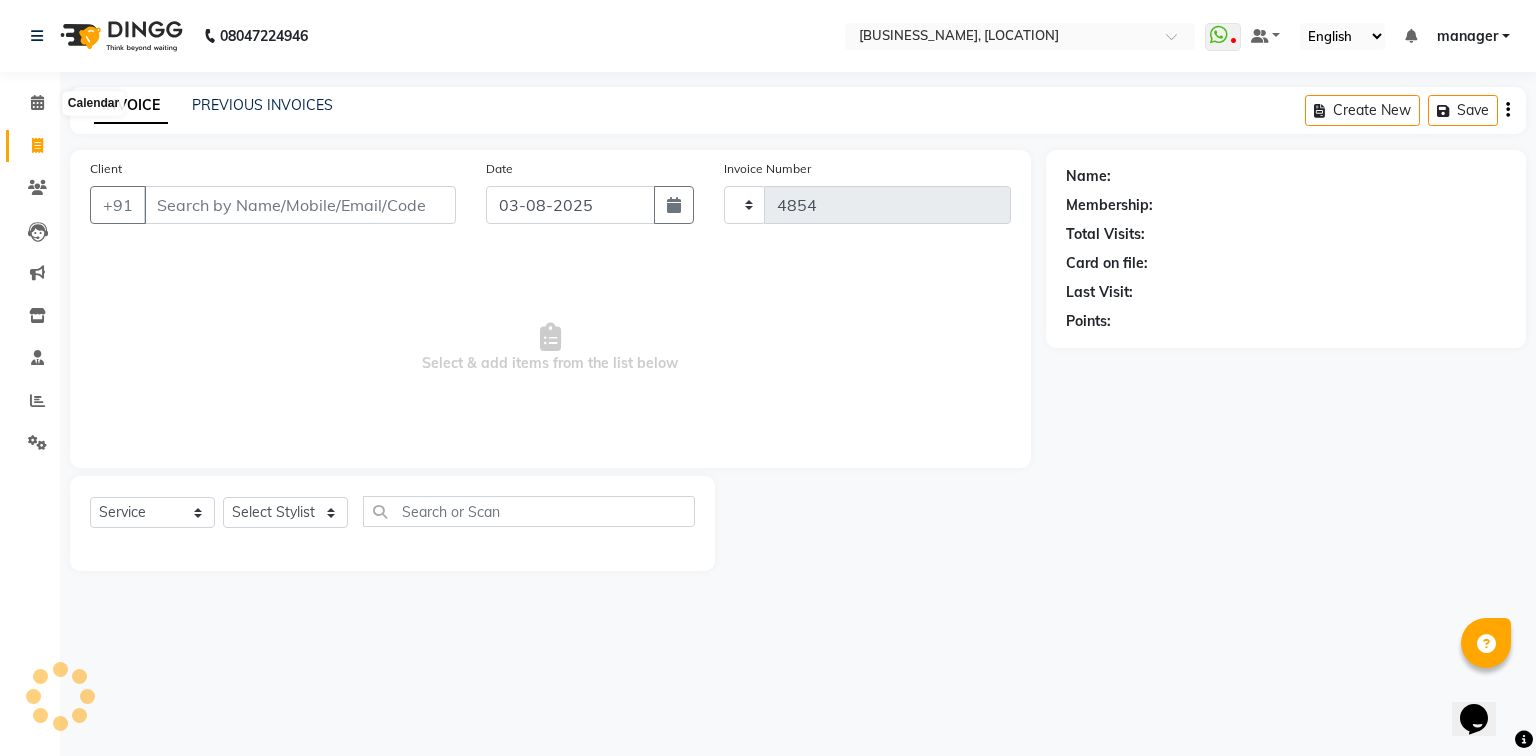 select on "5557" 